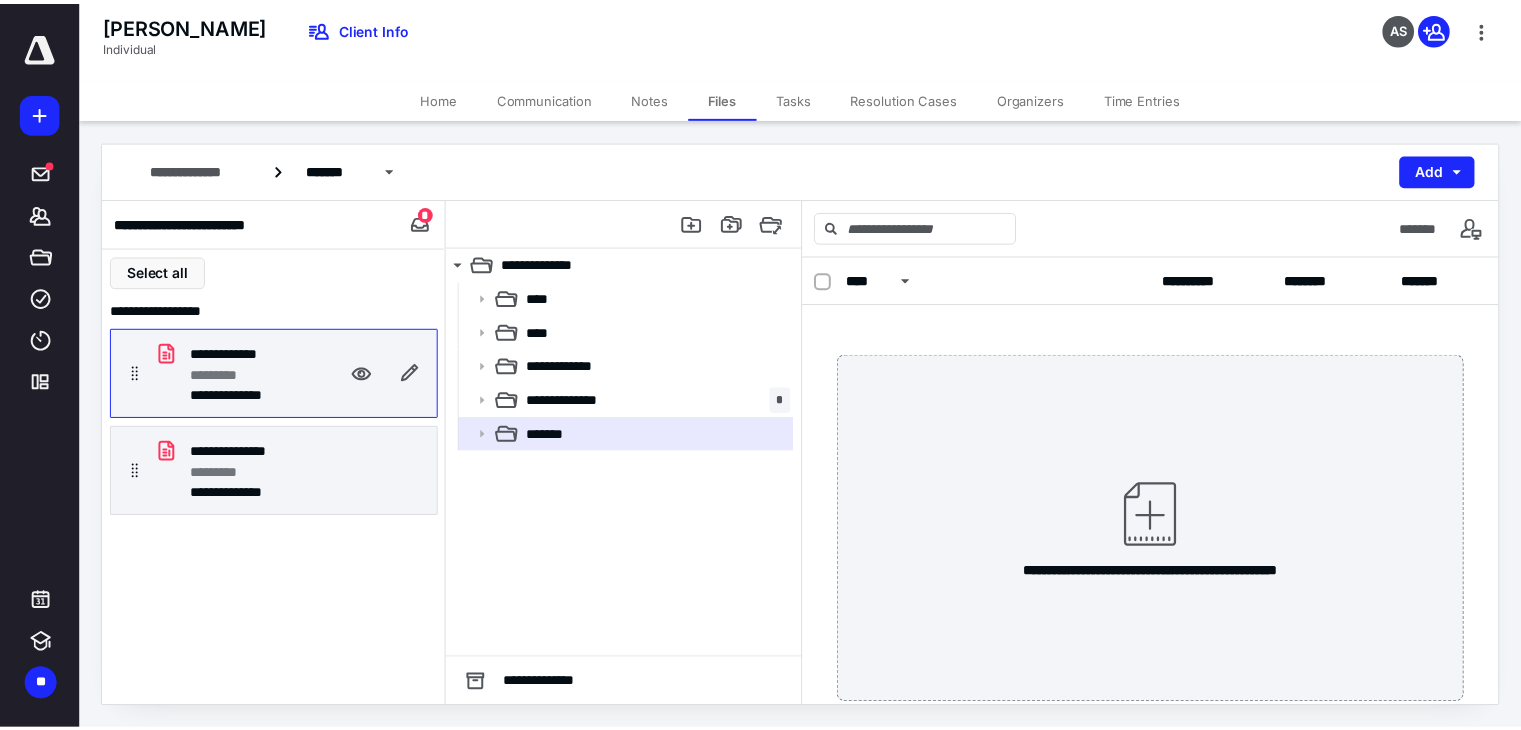 scroll, scrollTop: 0, scrollLeft: 0, axis: both 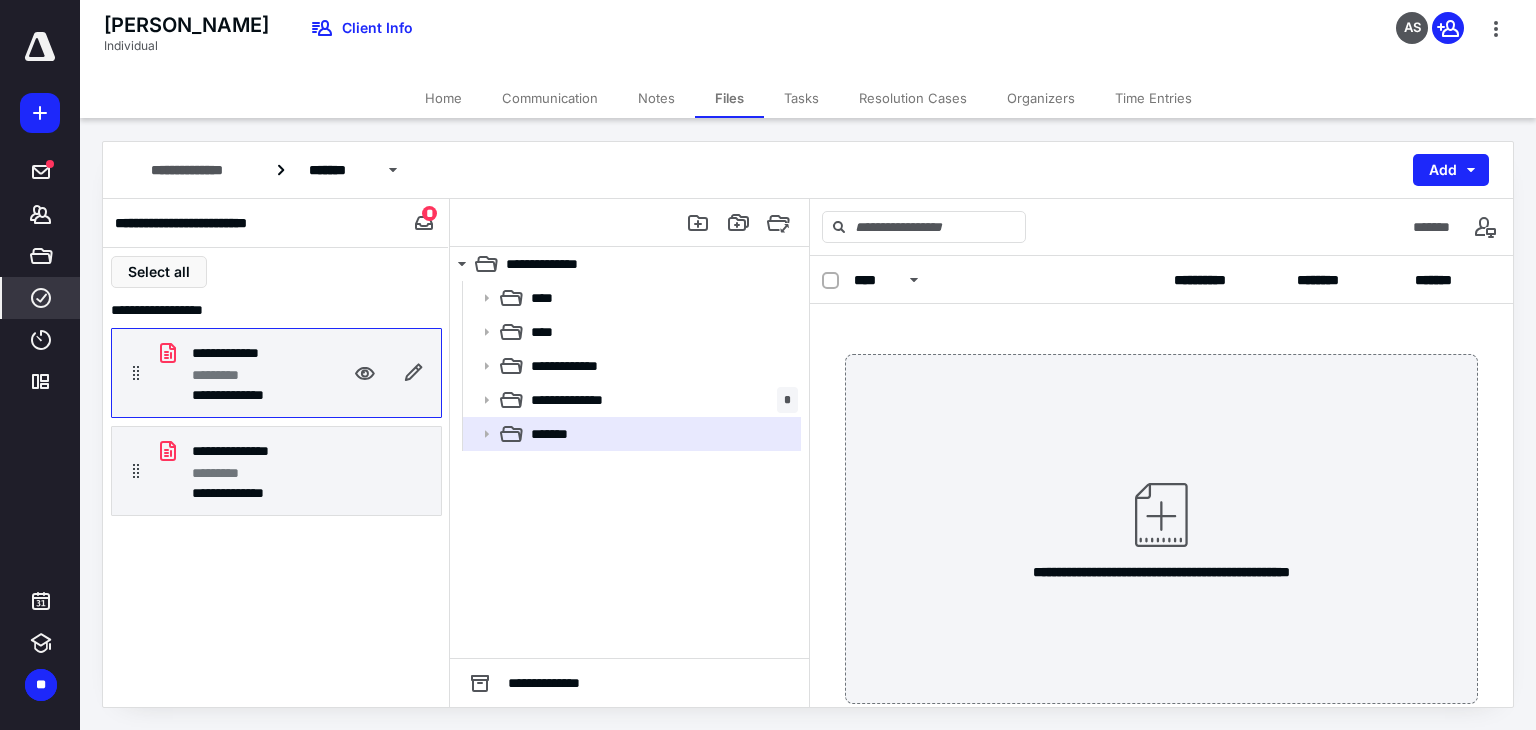 click on "****" at bounding box center (41, 298) 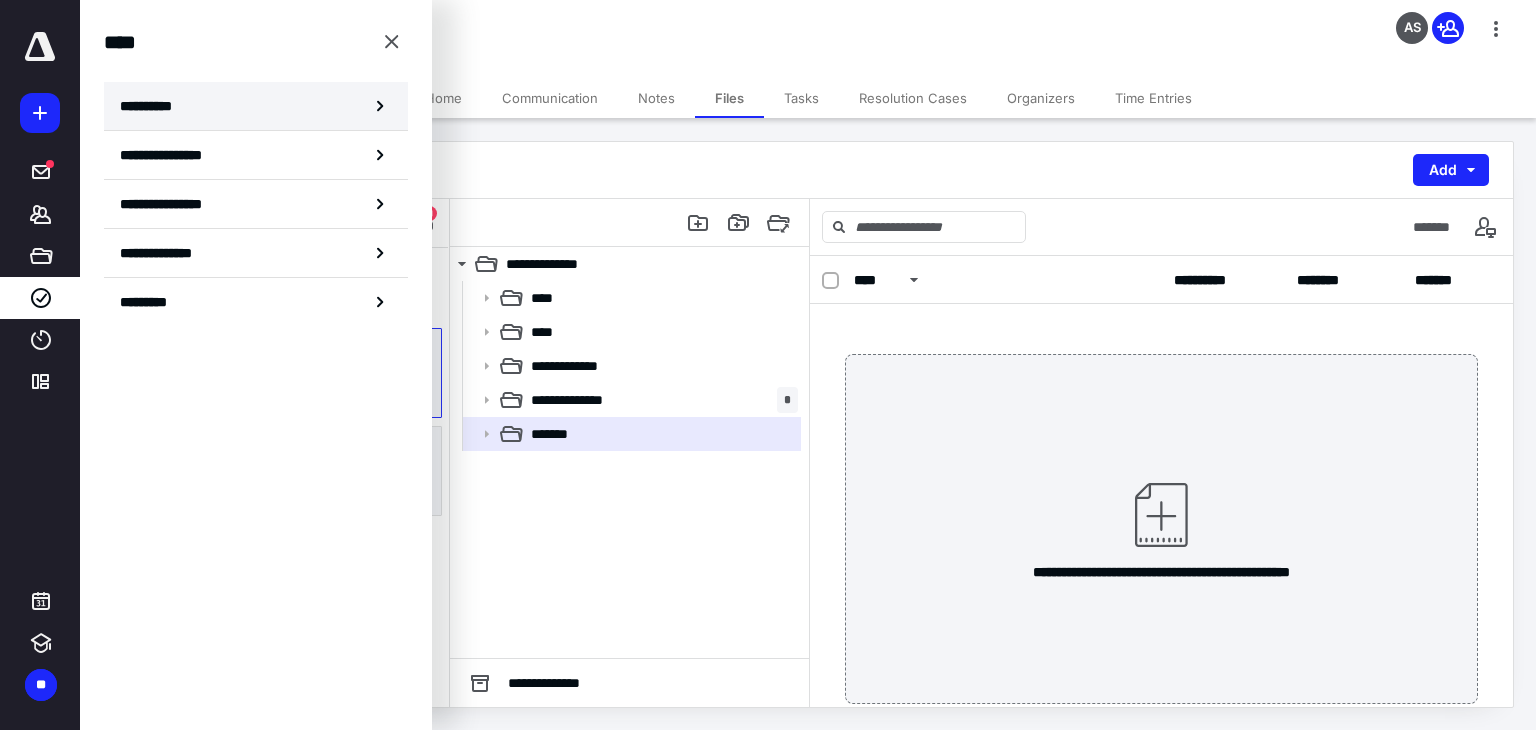 click on "**********" at bounding box center (256, 106) 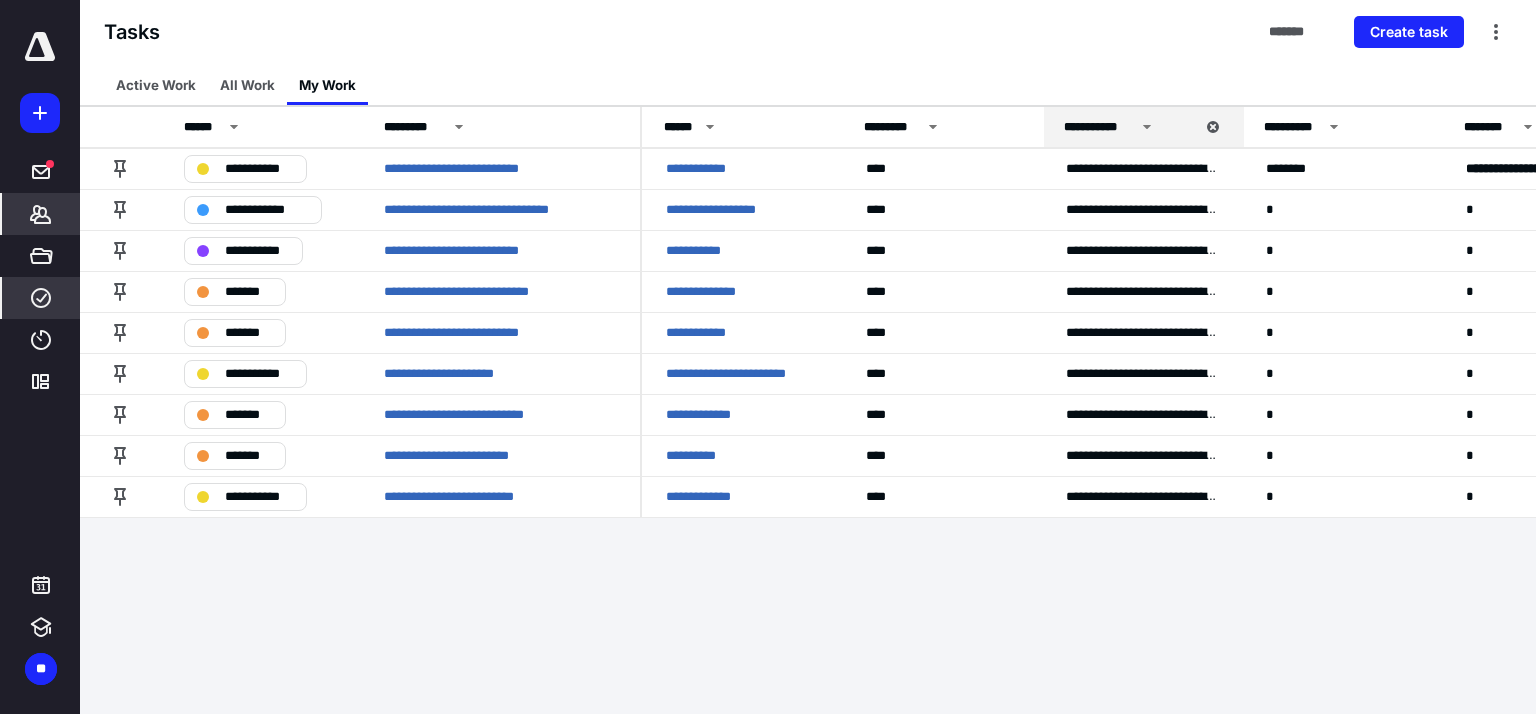 click 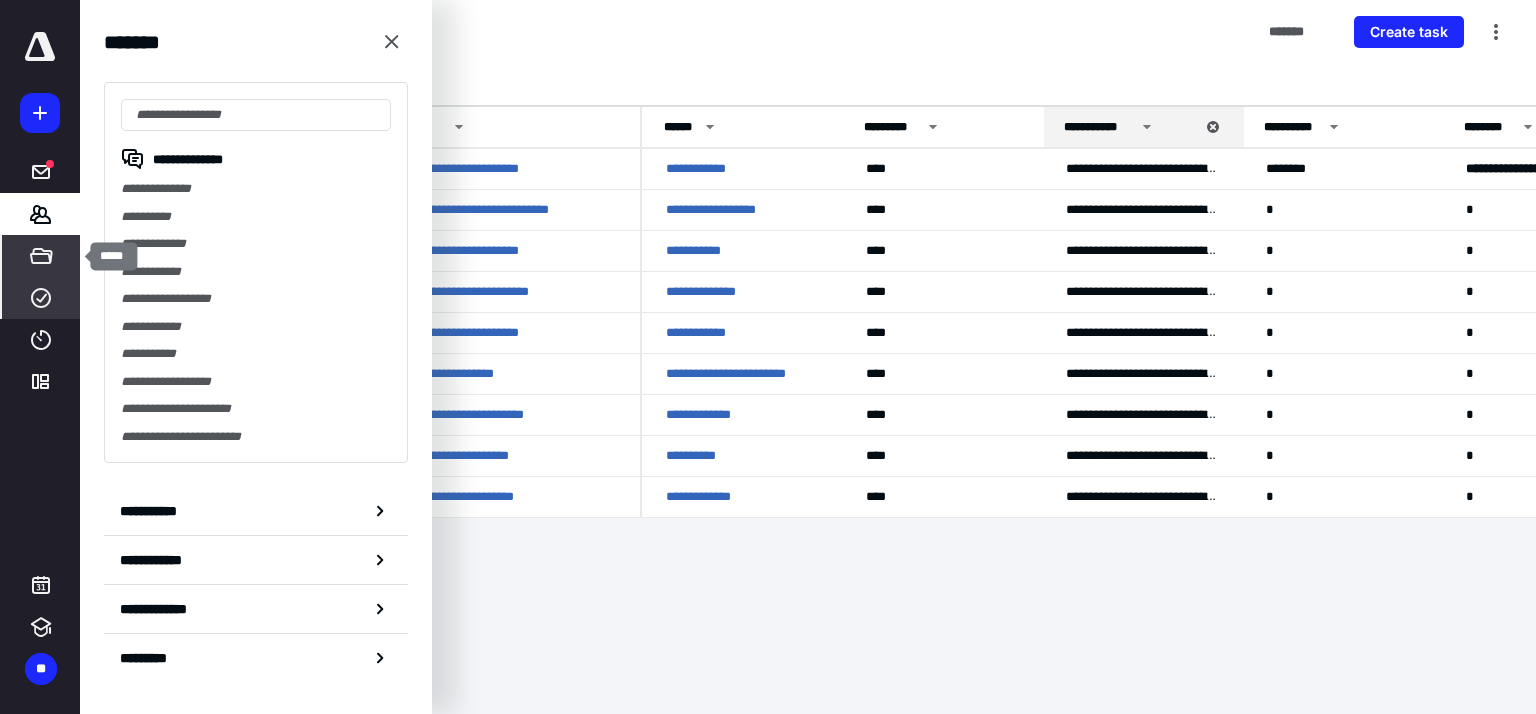 click 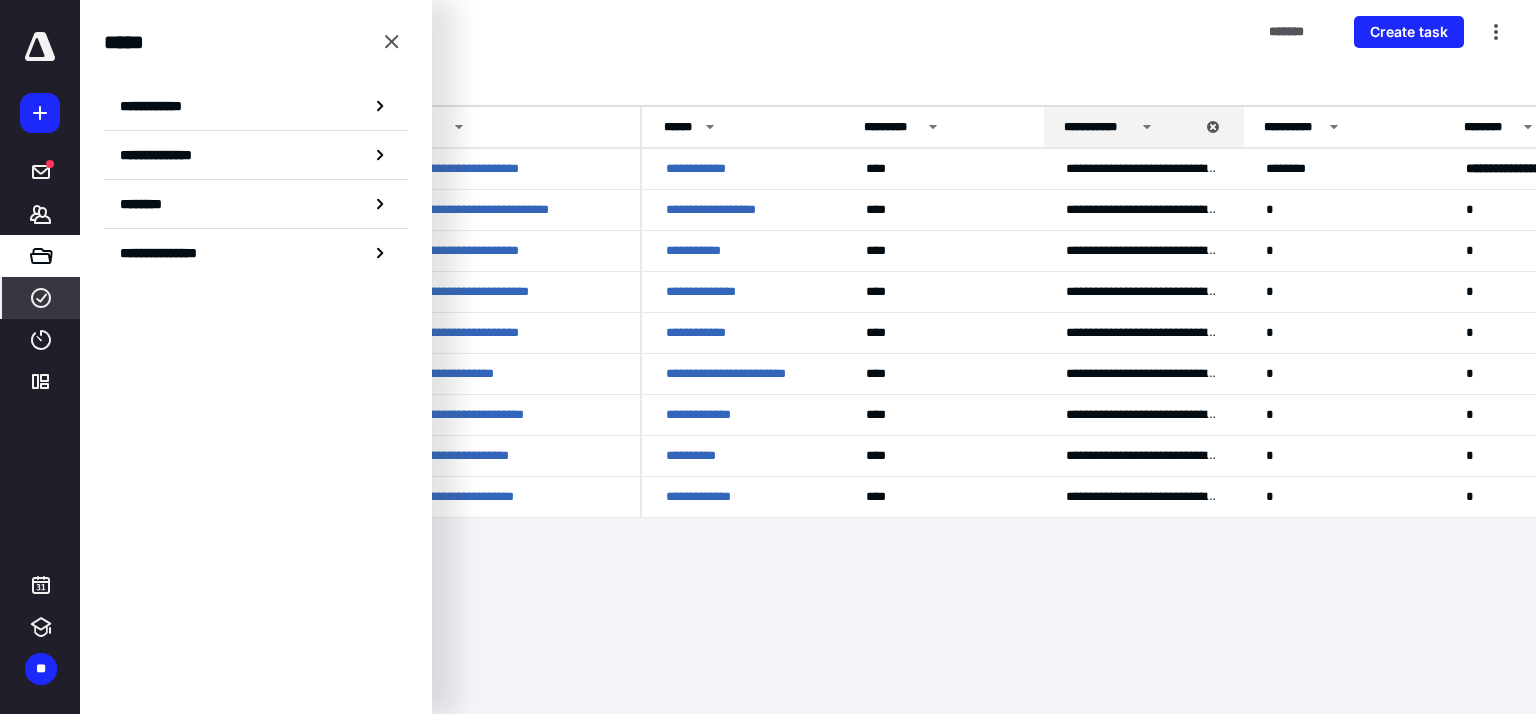 drag, startPoint x: 40, startPoint y: 329, endPoint x: 54, endPoint y: 312, distance: 22.022715 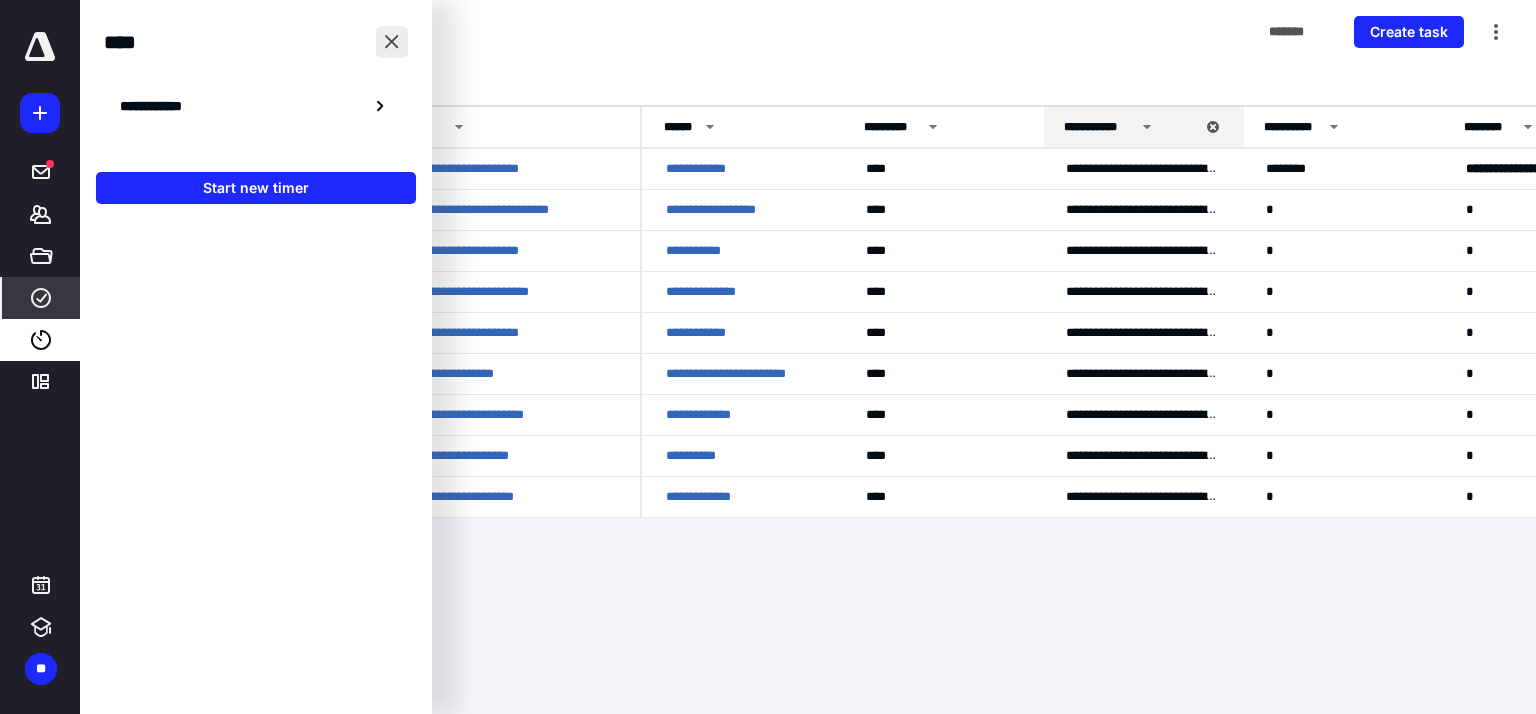 click at bounding box center [392, 42] 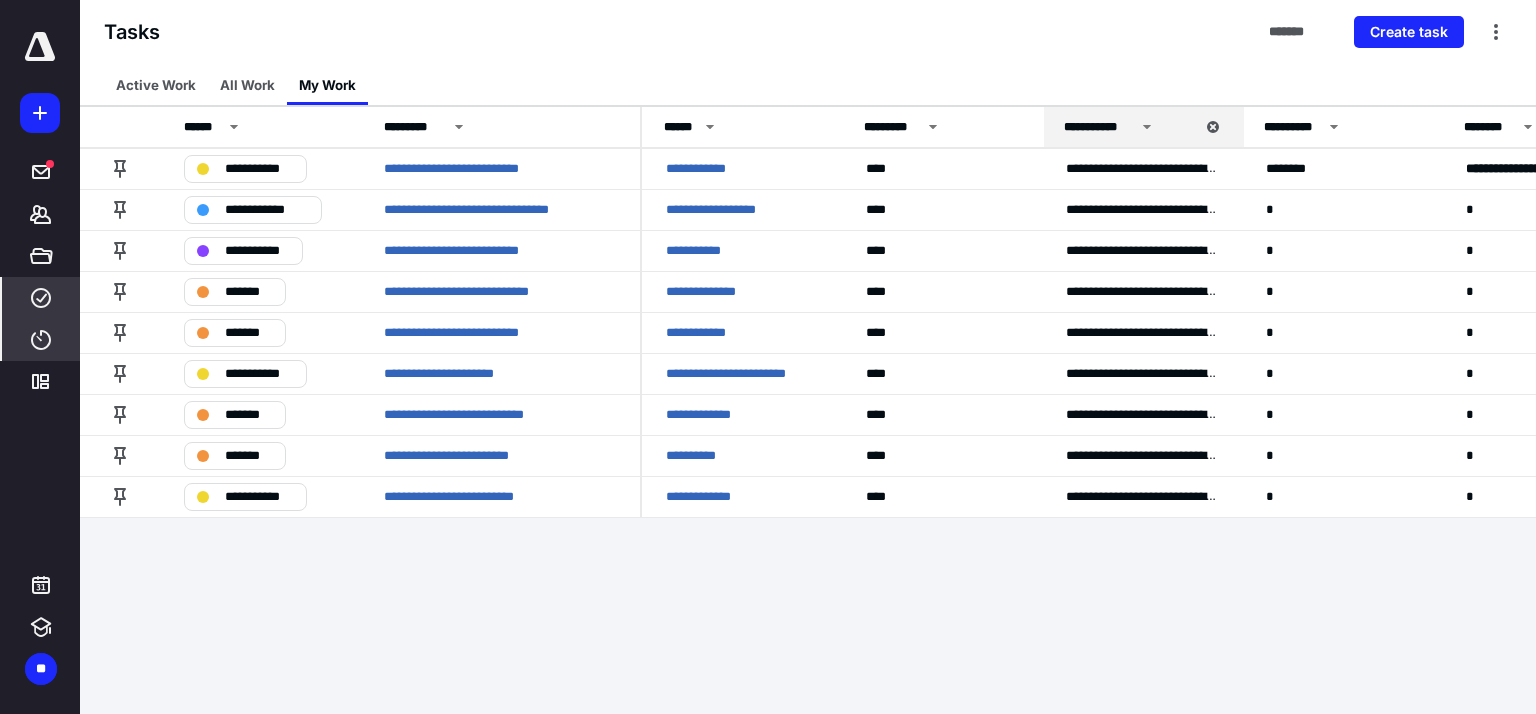 click on "****" at bounding box center [41, 340] 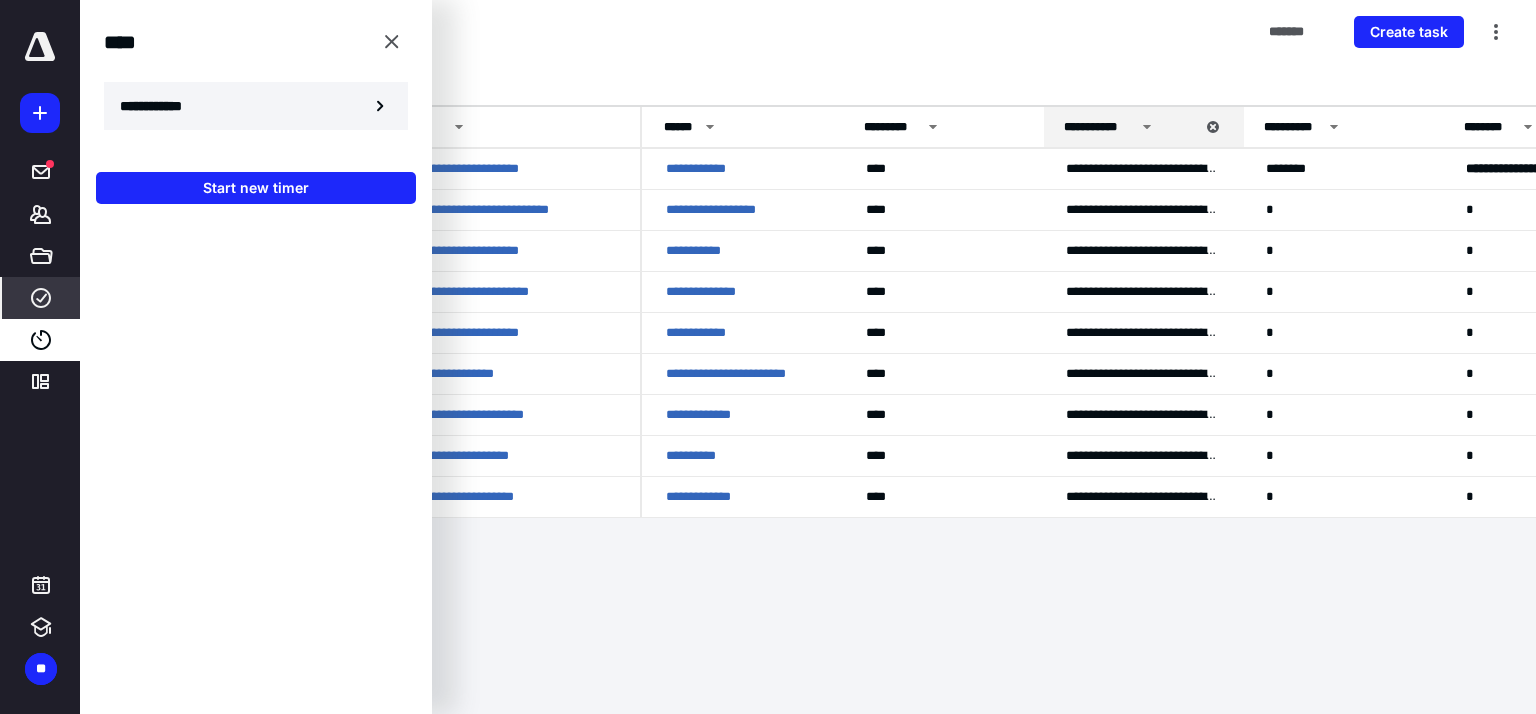 click on "**********" at bounding box center [256, 106] 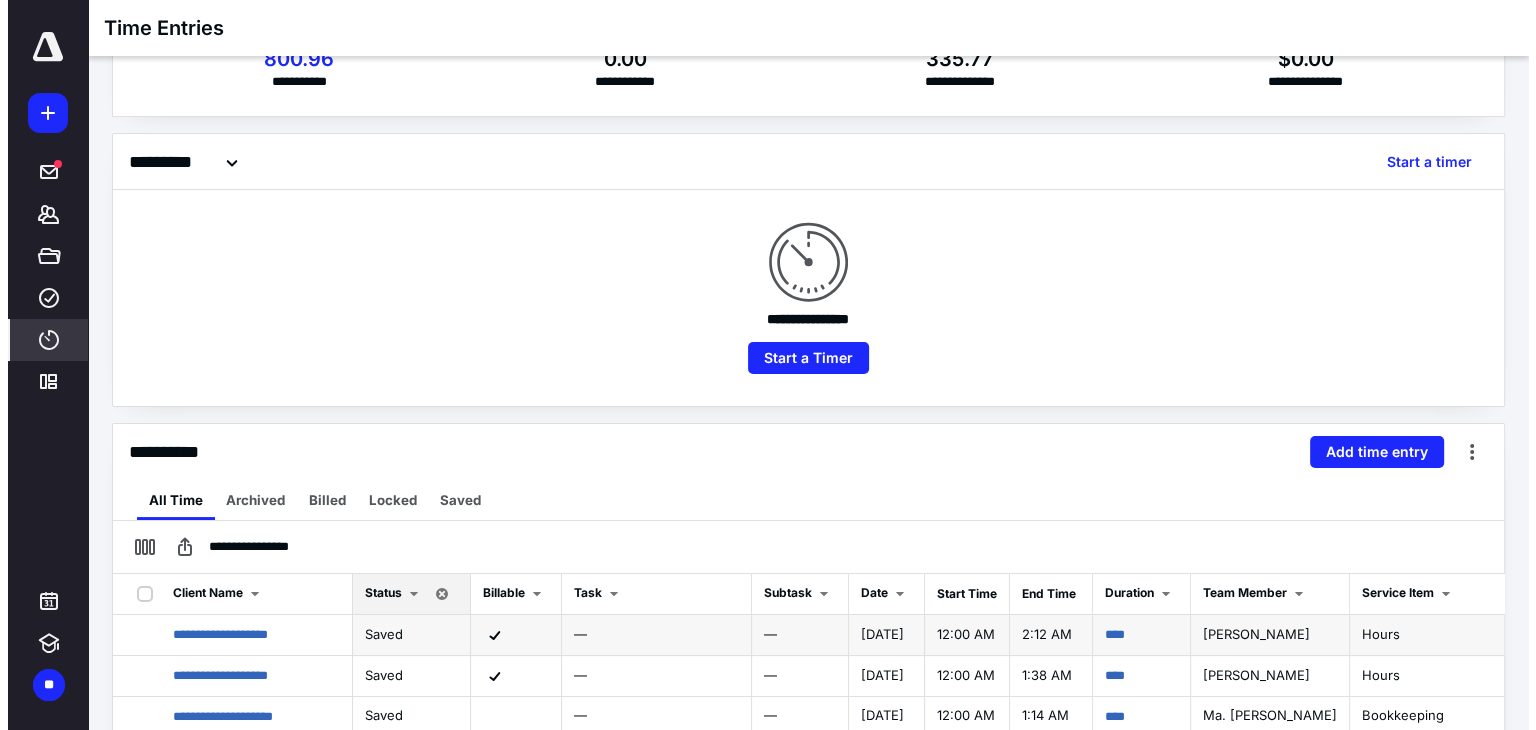 scroll, scrollTop: 200, scrollLeft: 0, axis: vertical 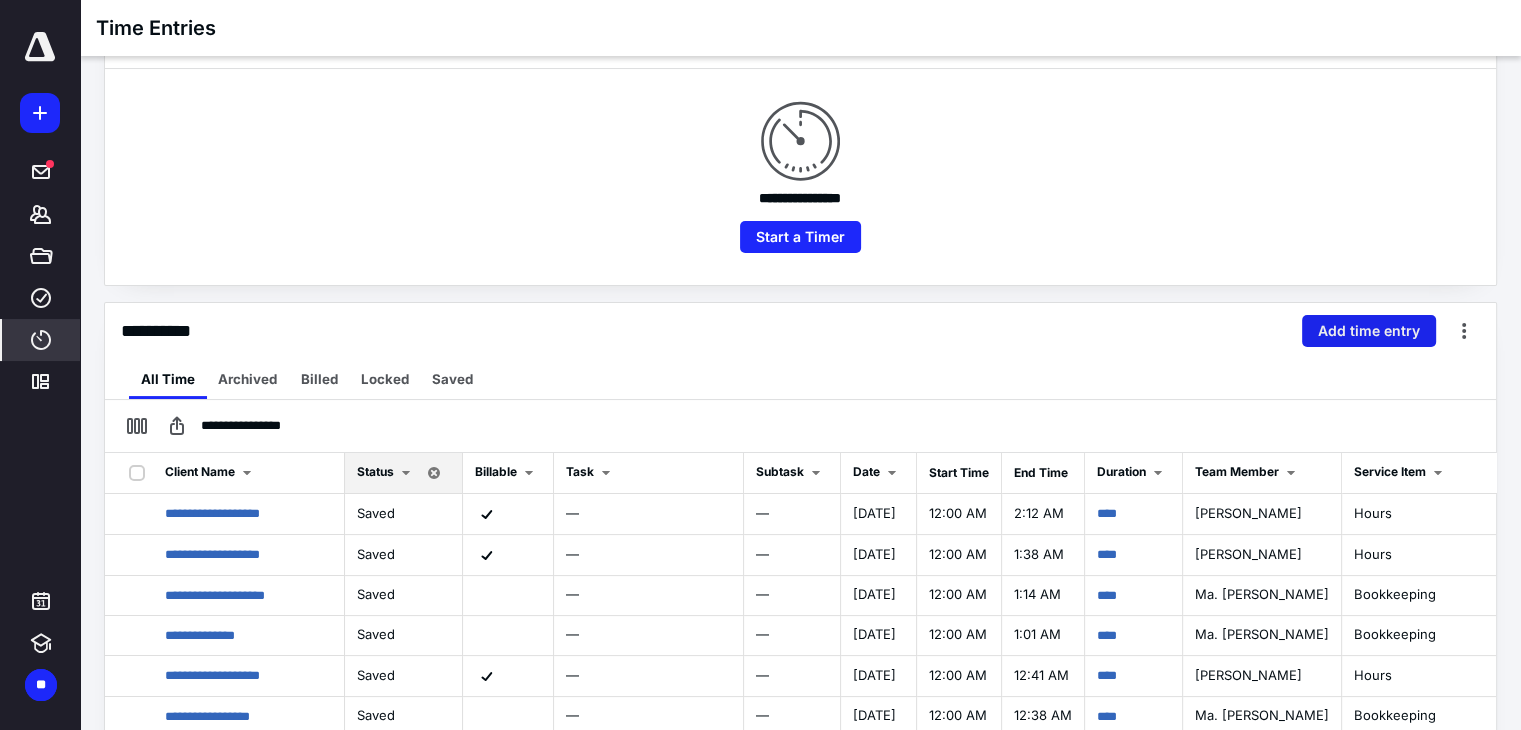 click on "Add time entry" at bounding box center [1369, 331] 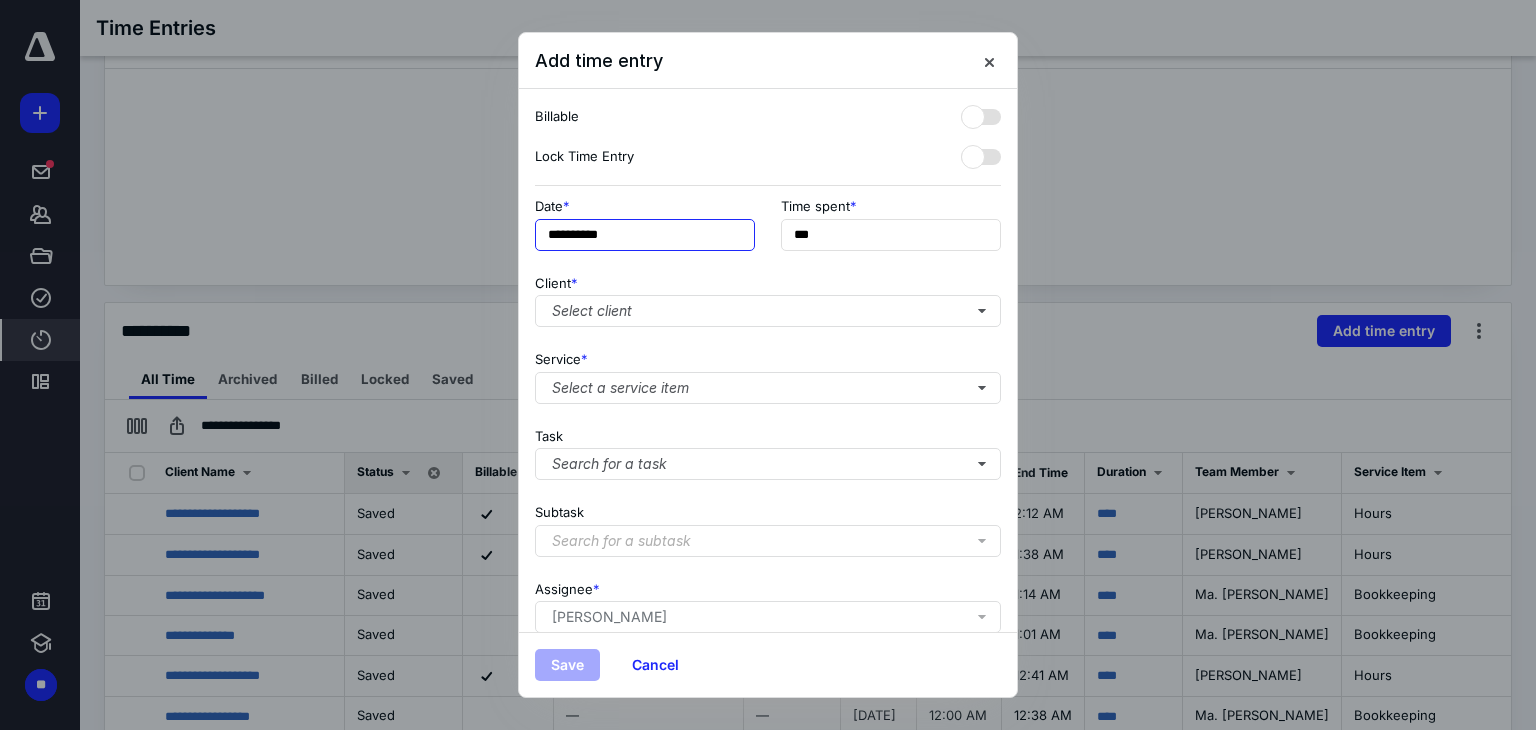 click on "**********" at bounding box center (645, 235) 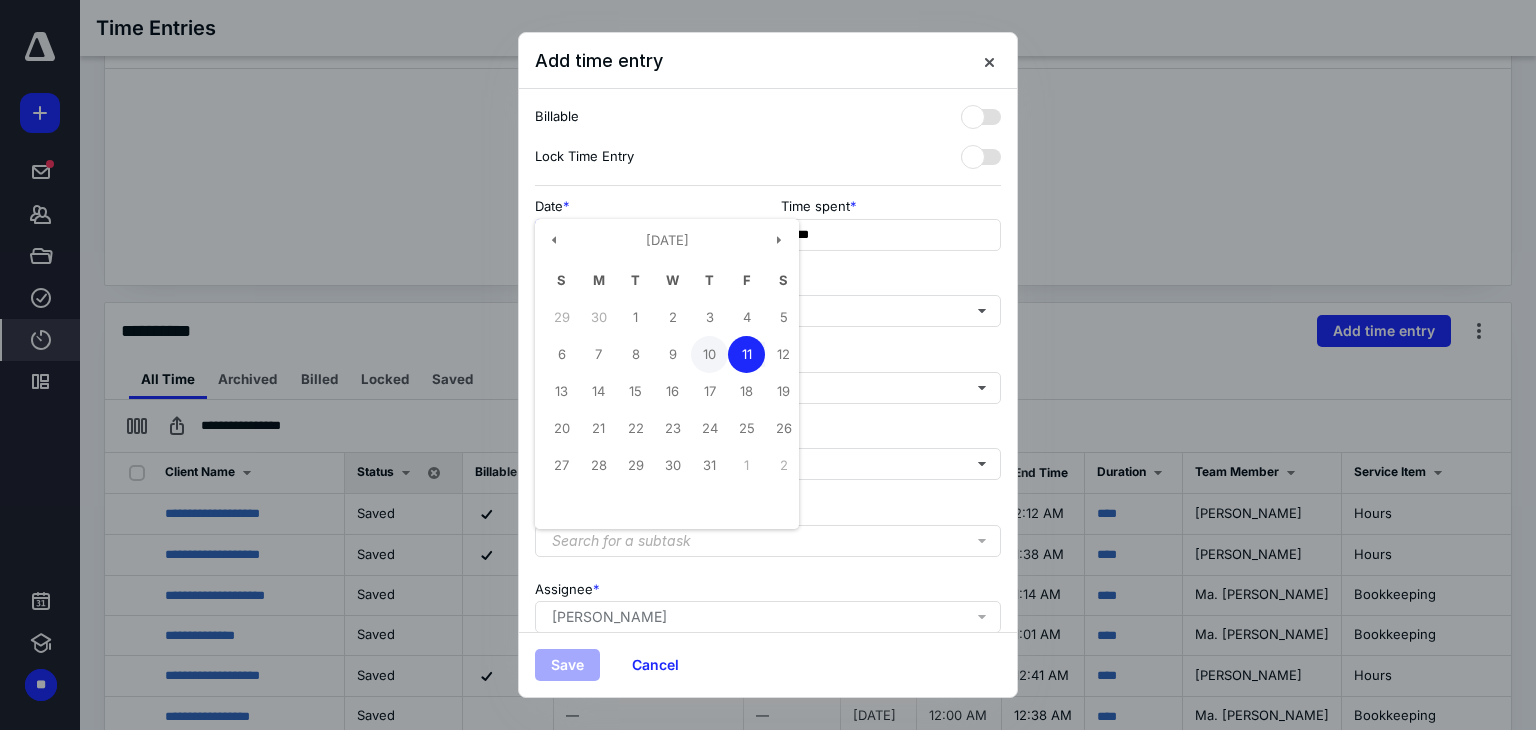 click on "10" at bounding box center (709, 354) 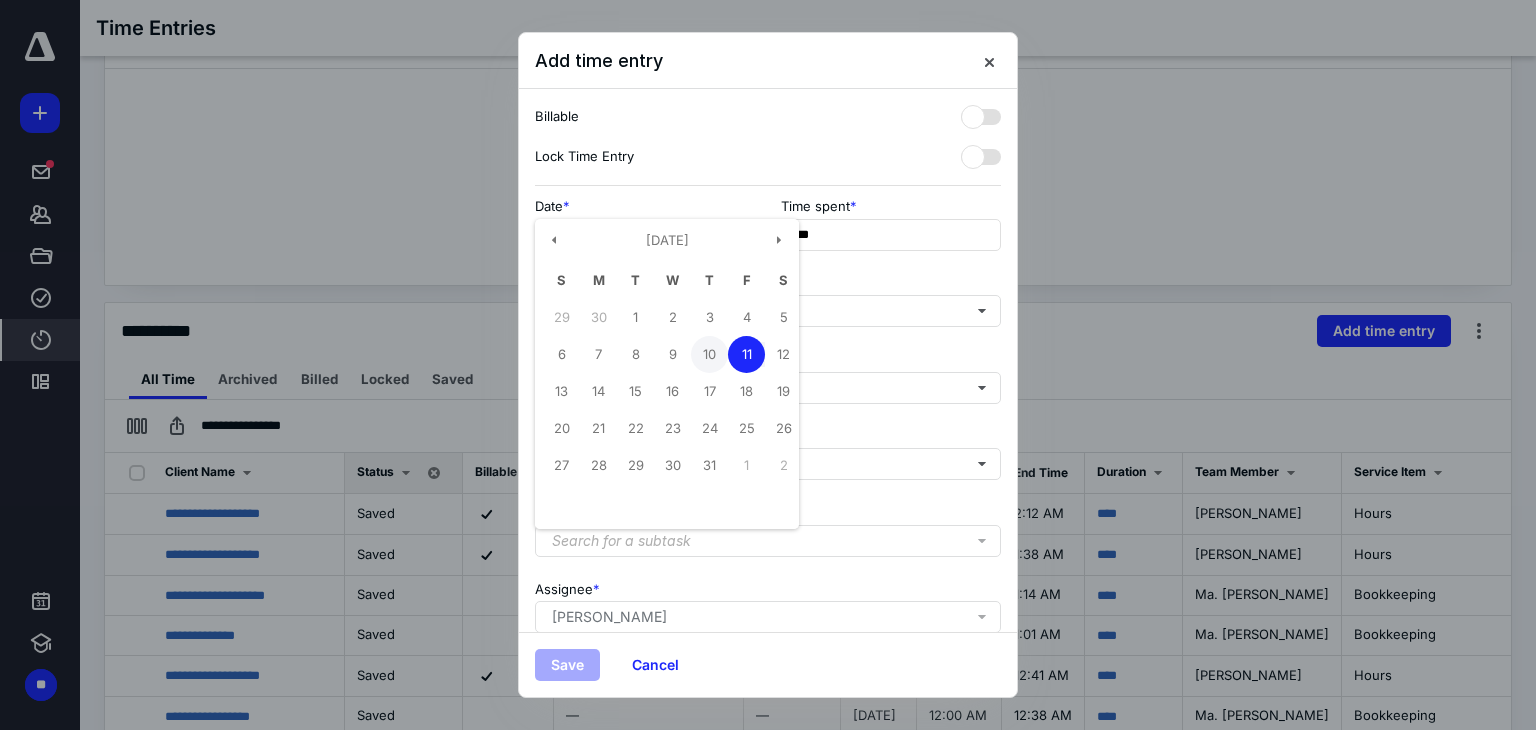type on "**********" 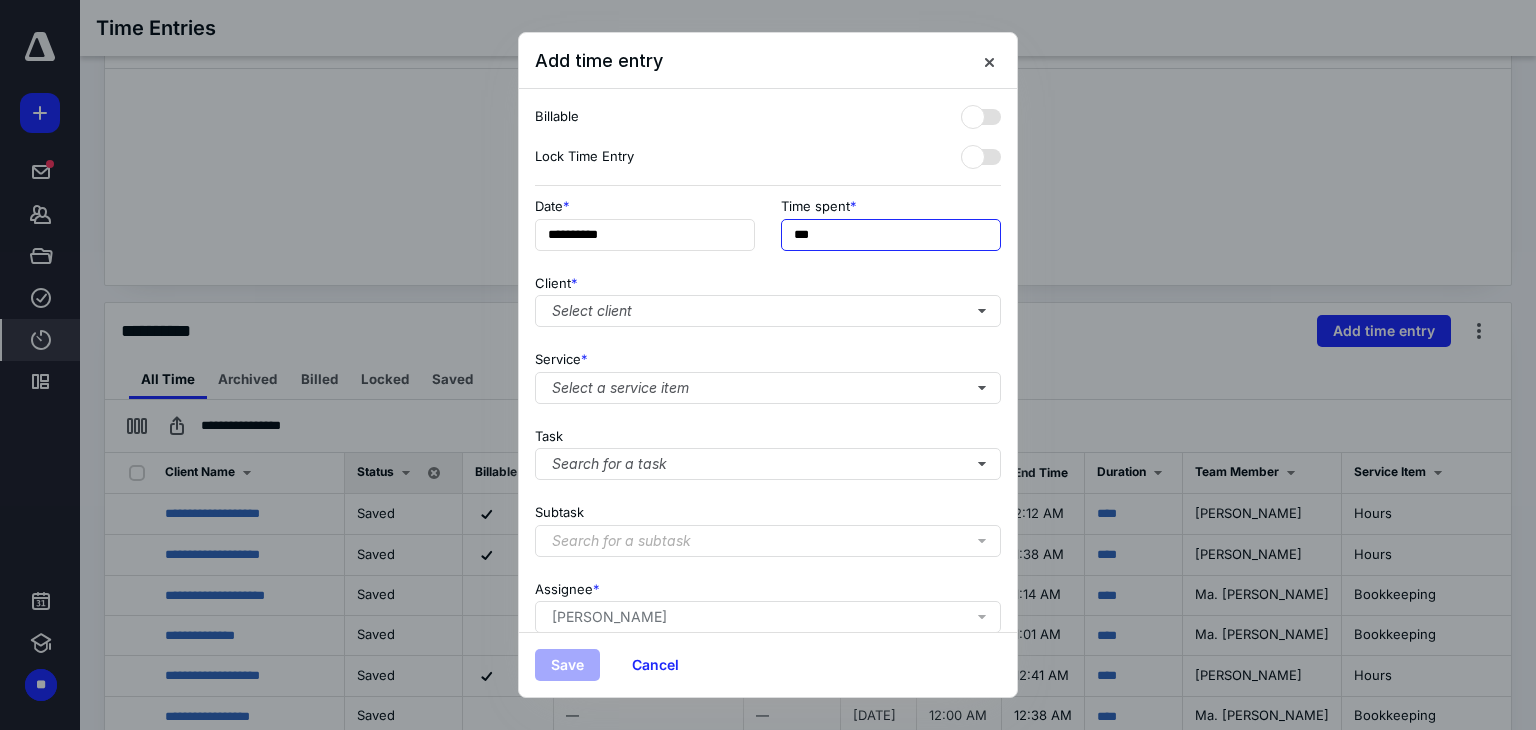 click on "***" at bounding box center (891, 235) 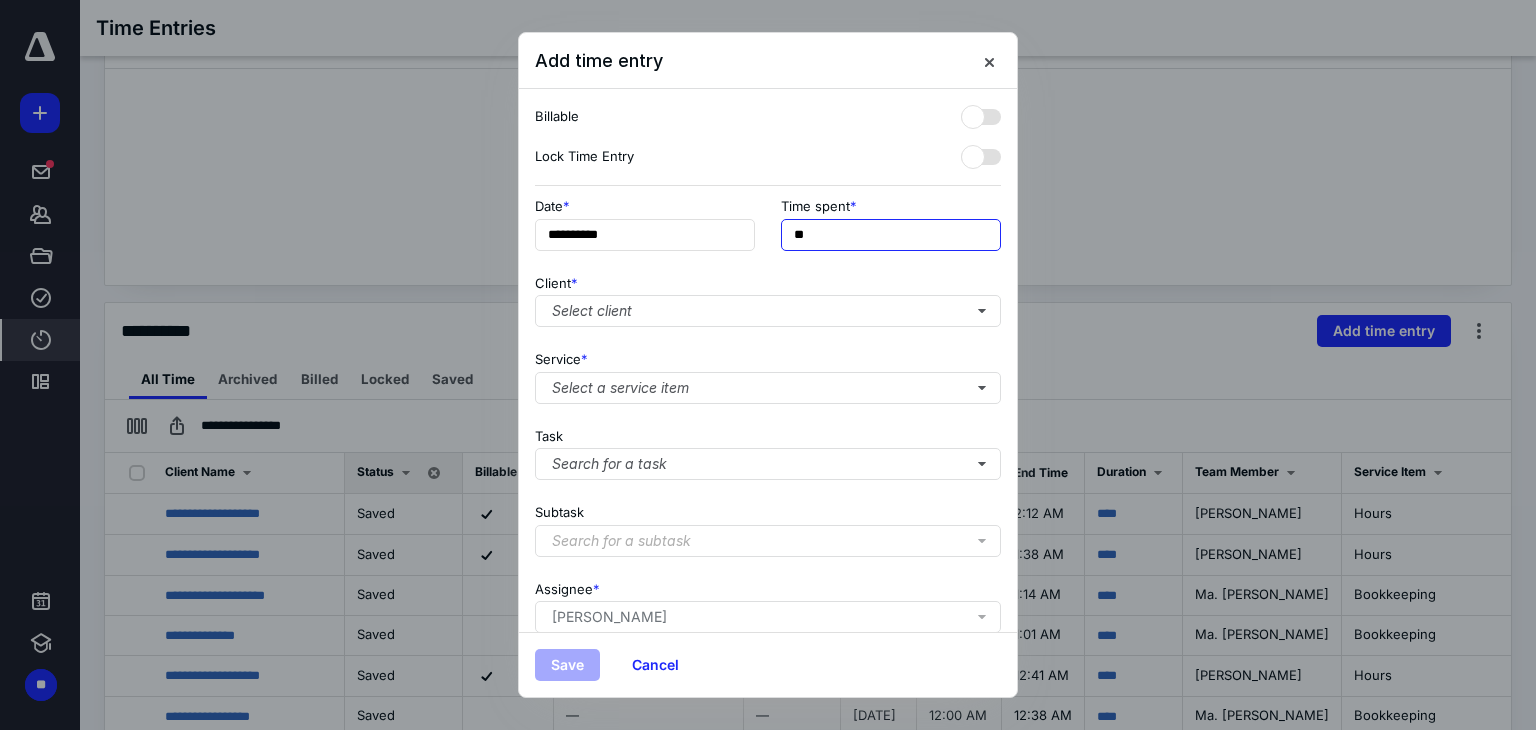type on "*" 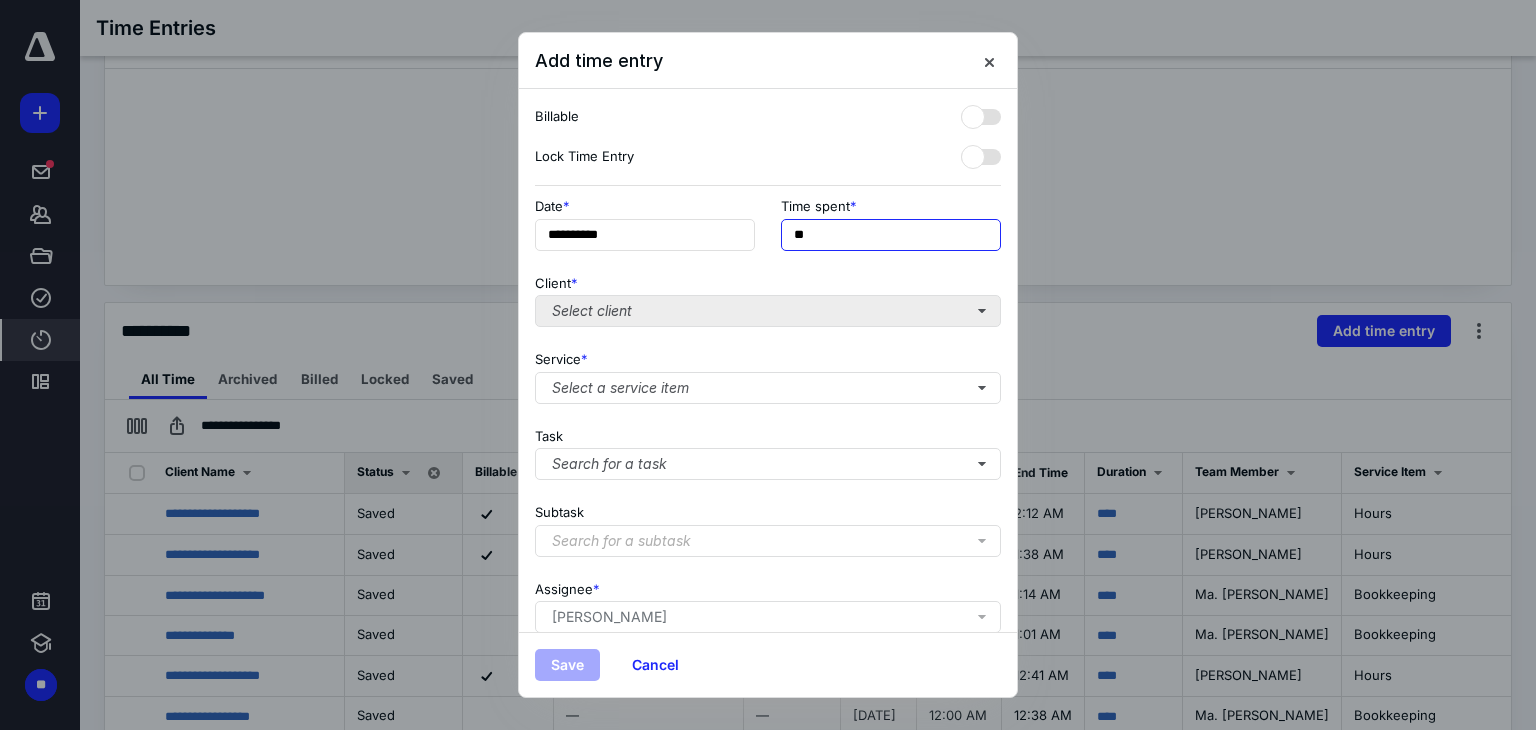 type on "**" 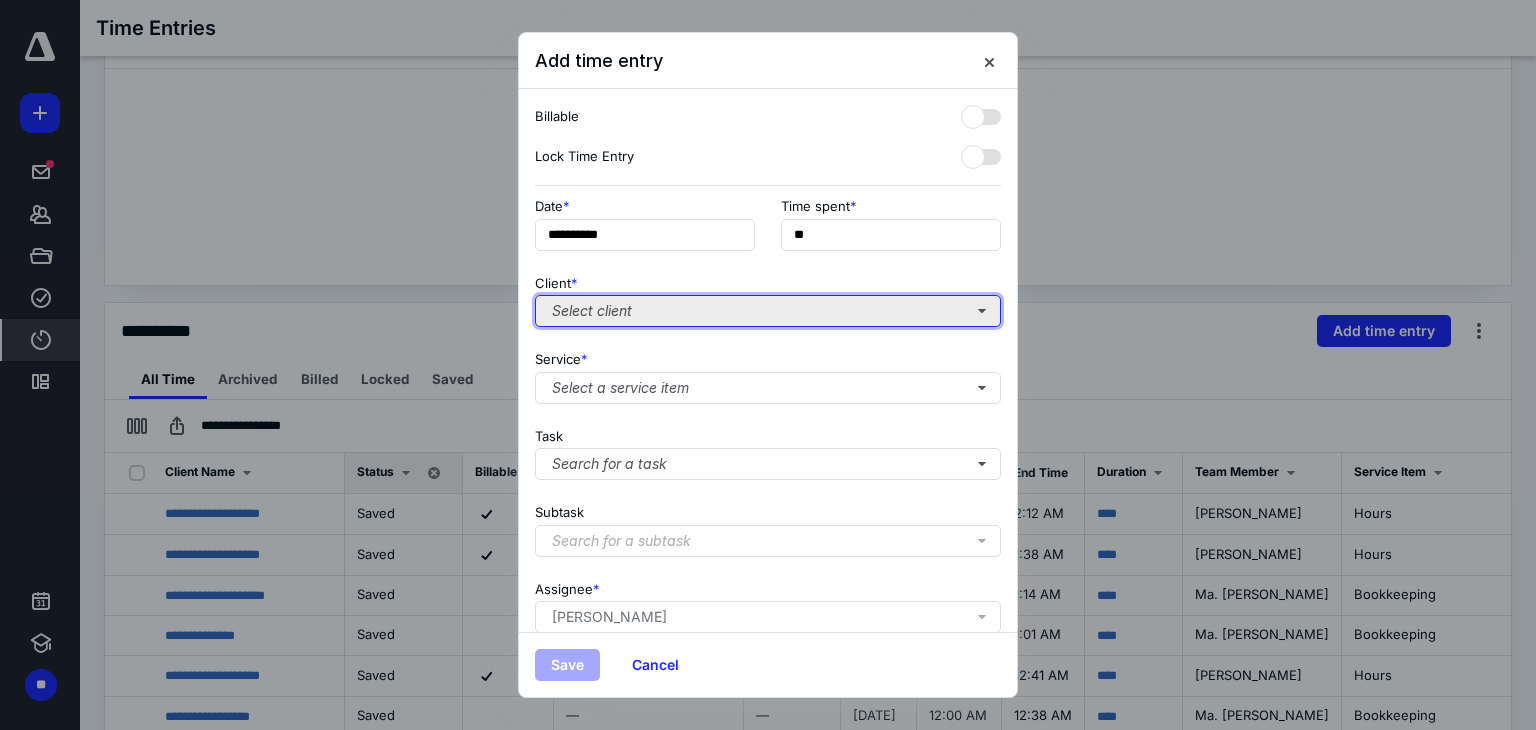 click on "Select client" at bounding box center (768, 311) 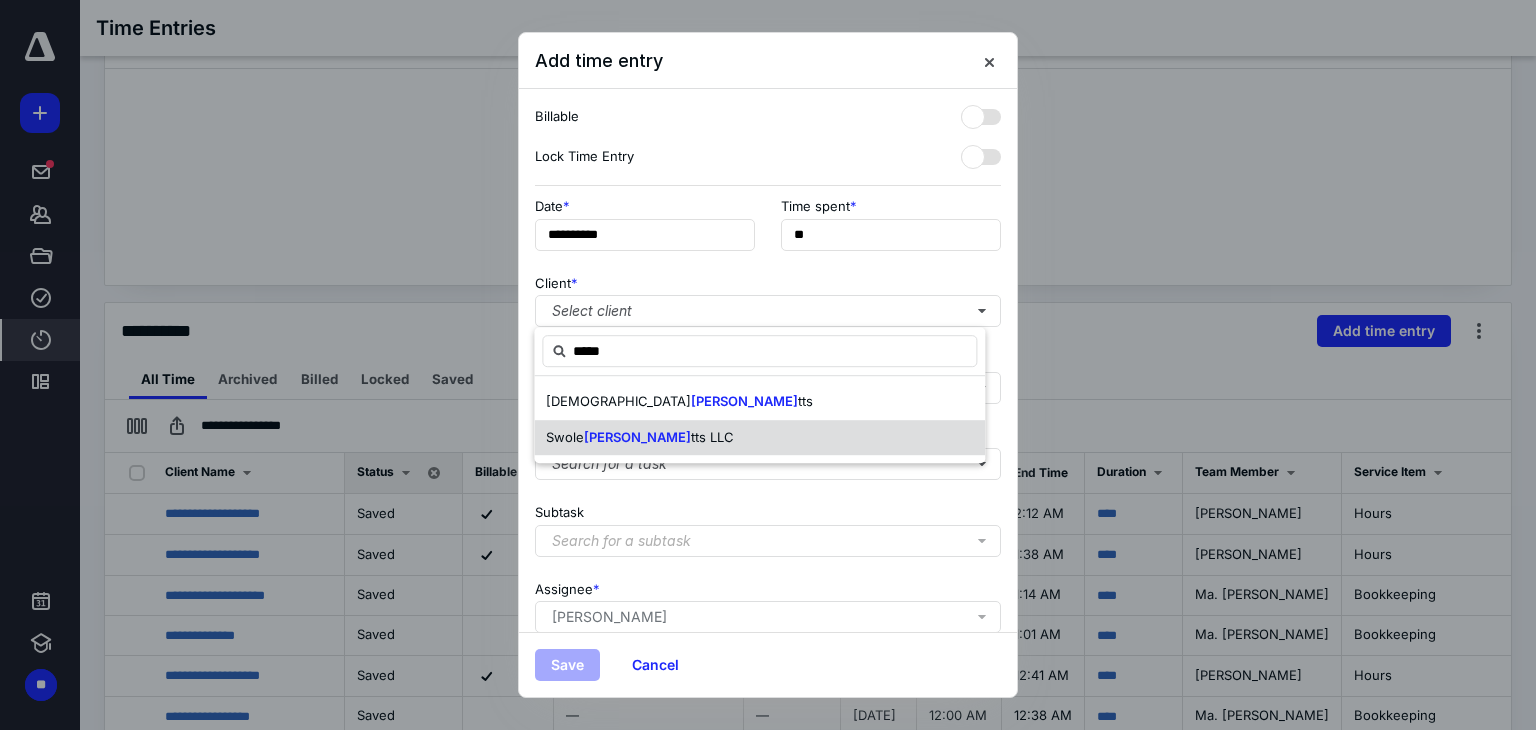click on "Swole  [PERSON_NAME] tts LLC" at bounding box center (759, 438) 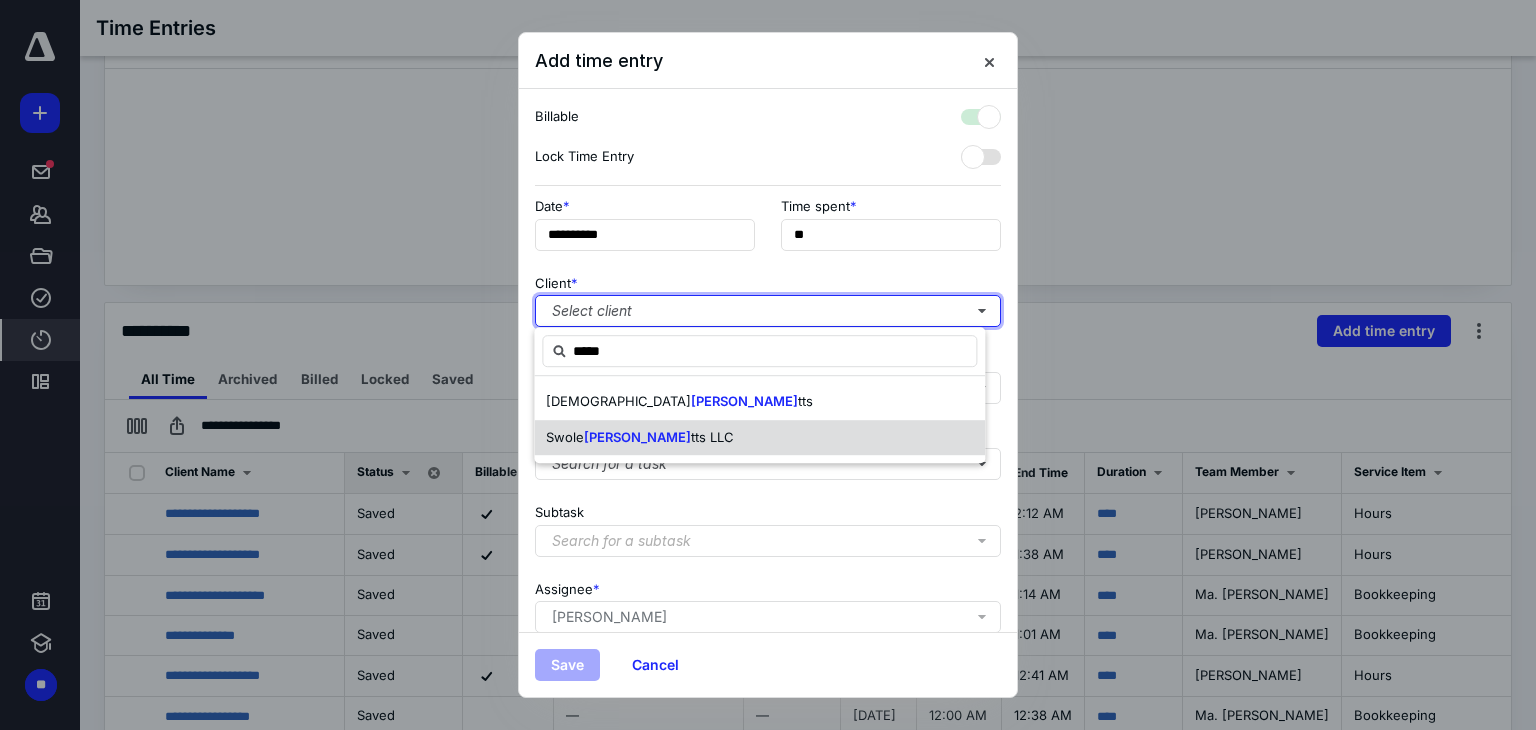 checkbox on "true" 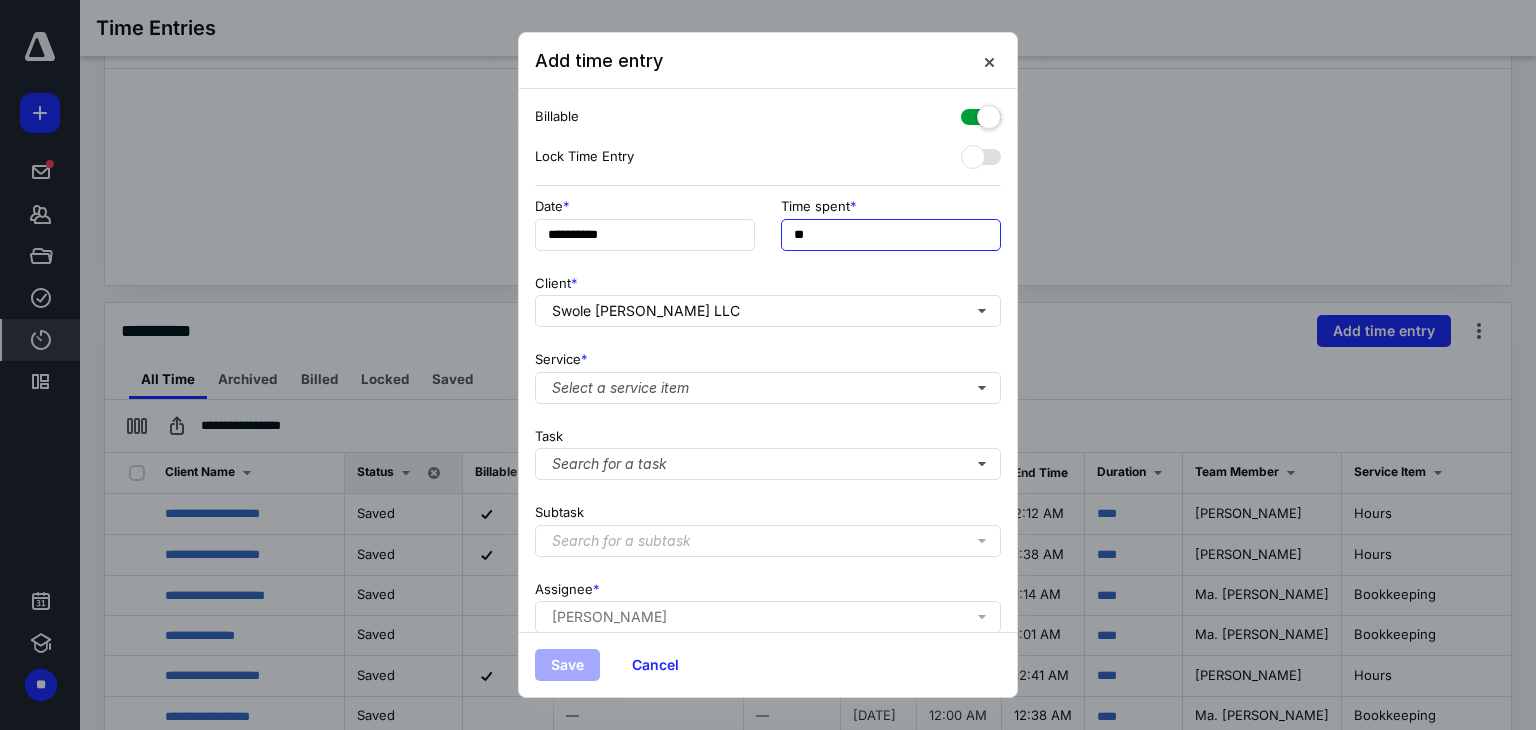 click on "**" at bounding box center [891, 235] 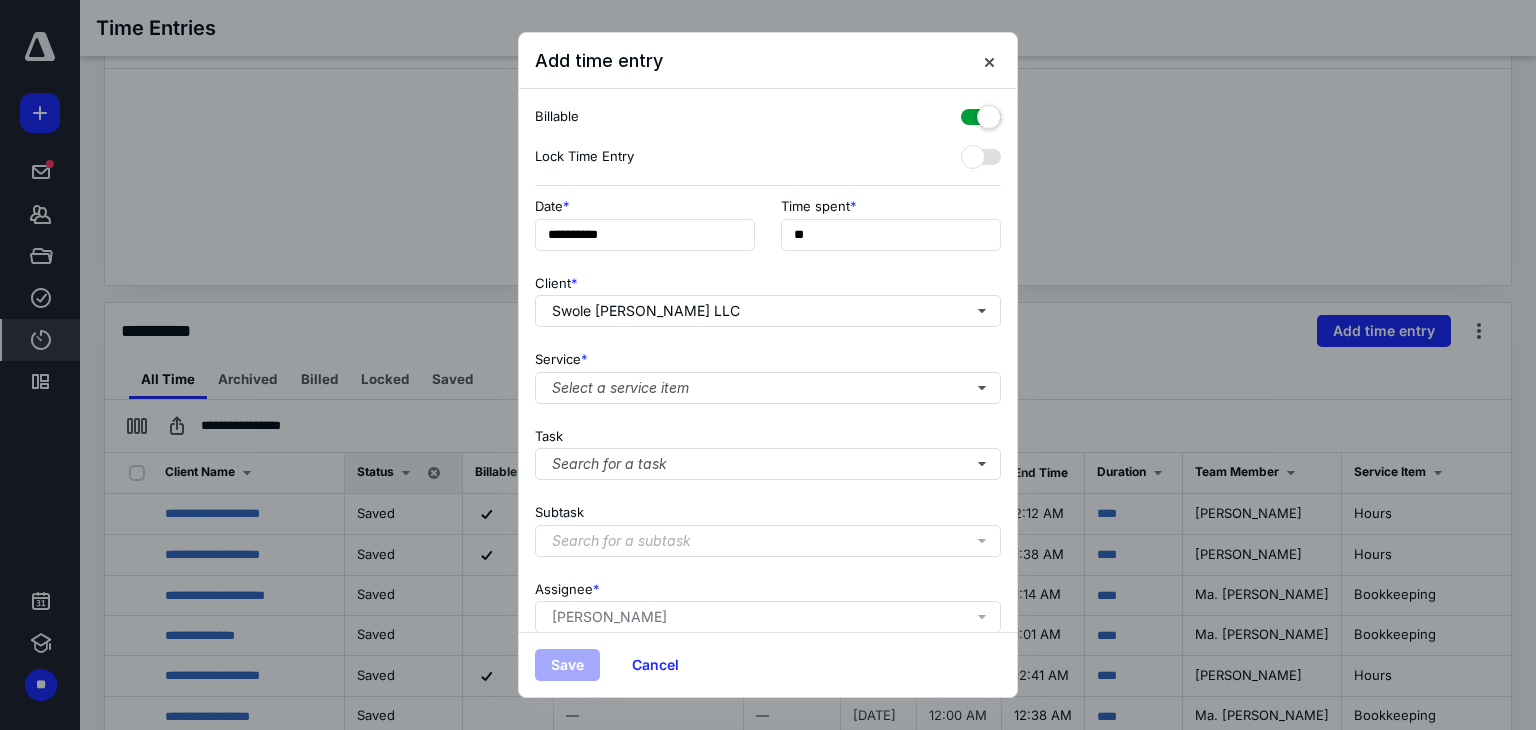click on "Service * Select a service item" at bounding box center (768, 373) 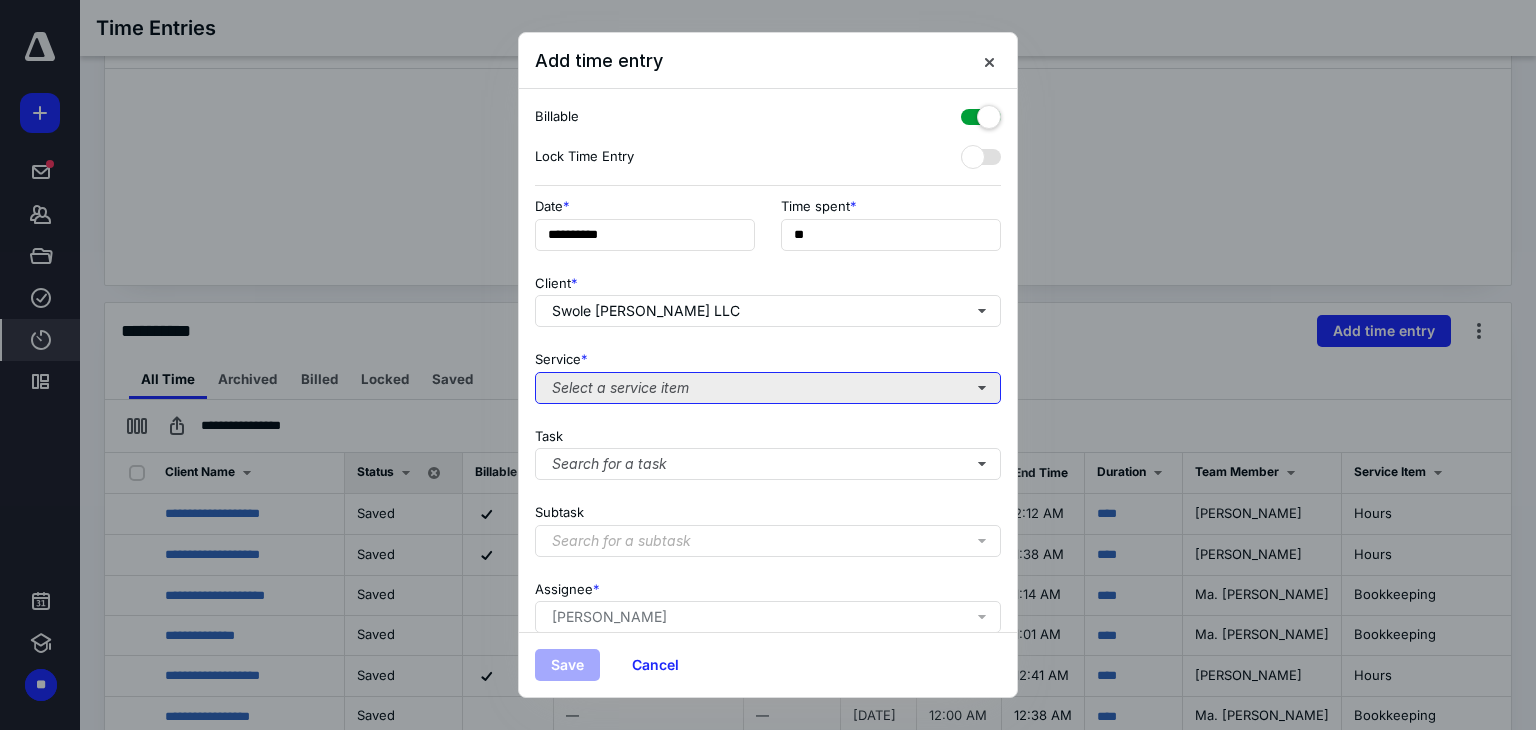 click on "Select a service item" at bounding box center [768, 388] 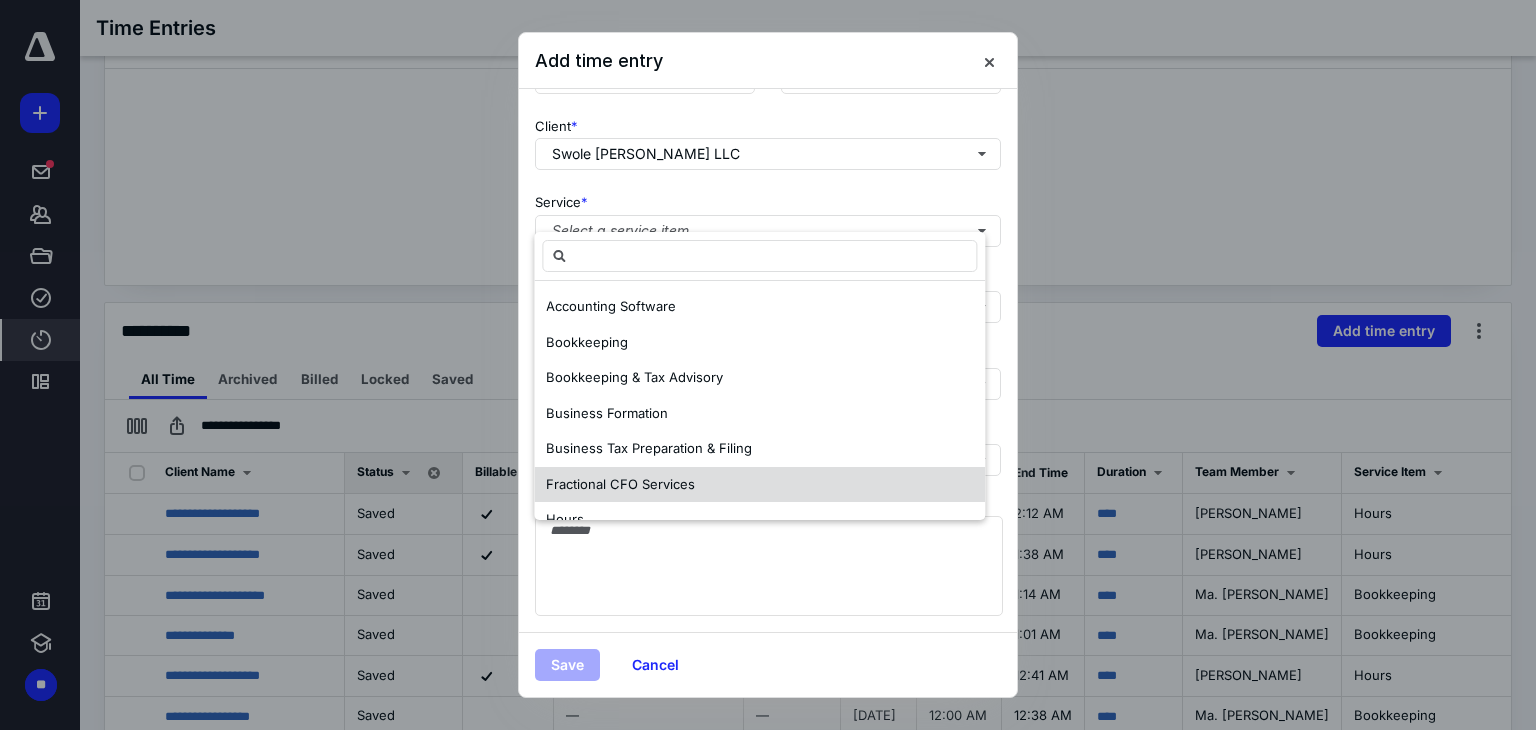 scroll, scrollTop: 171, scrollLeft: 0, axis: vertical 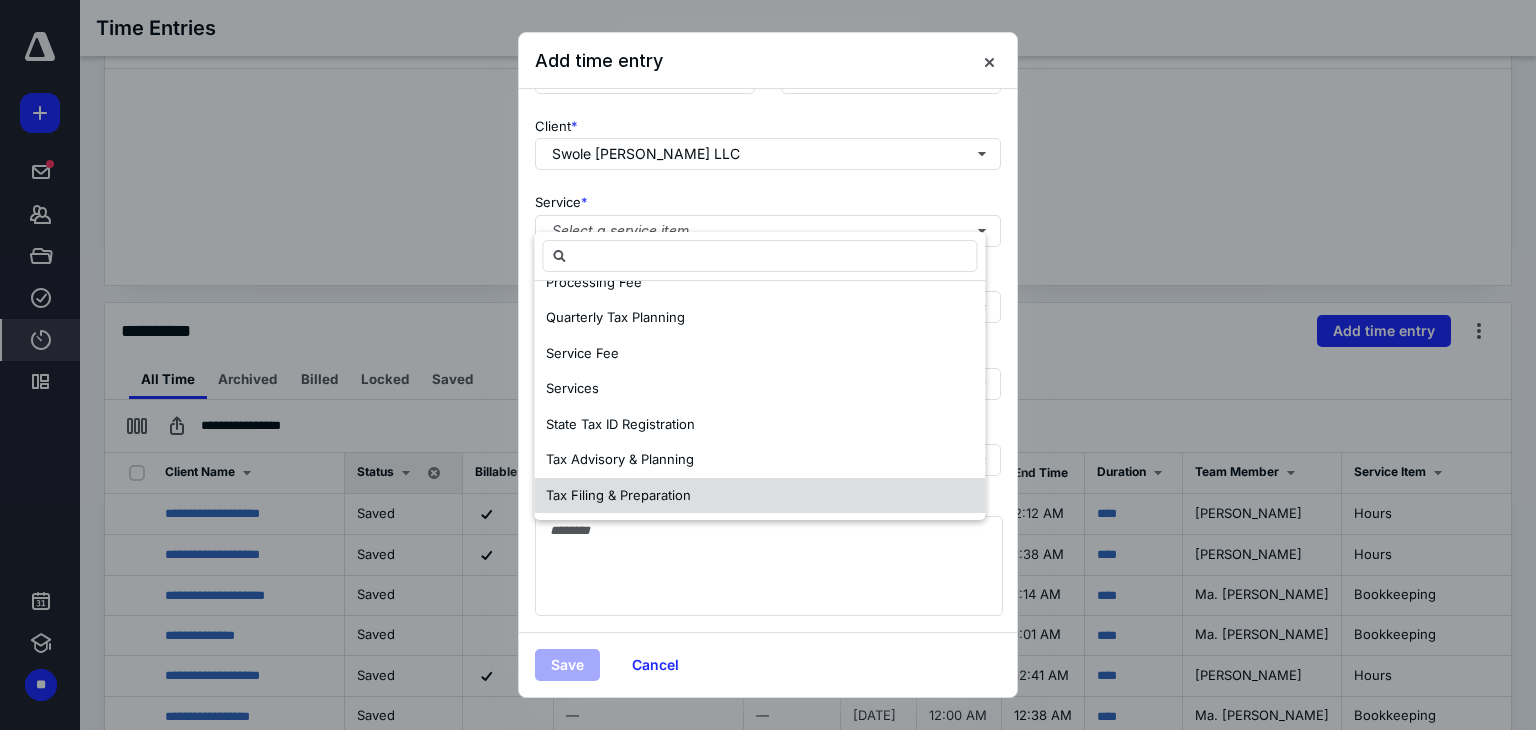 click on "Tax Filing & Preparation" at bounding box center (618, 495) 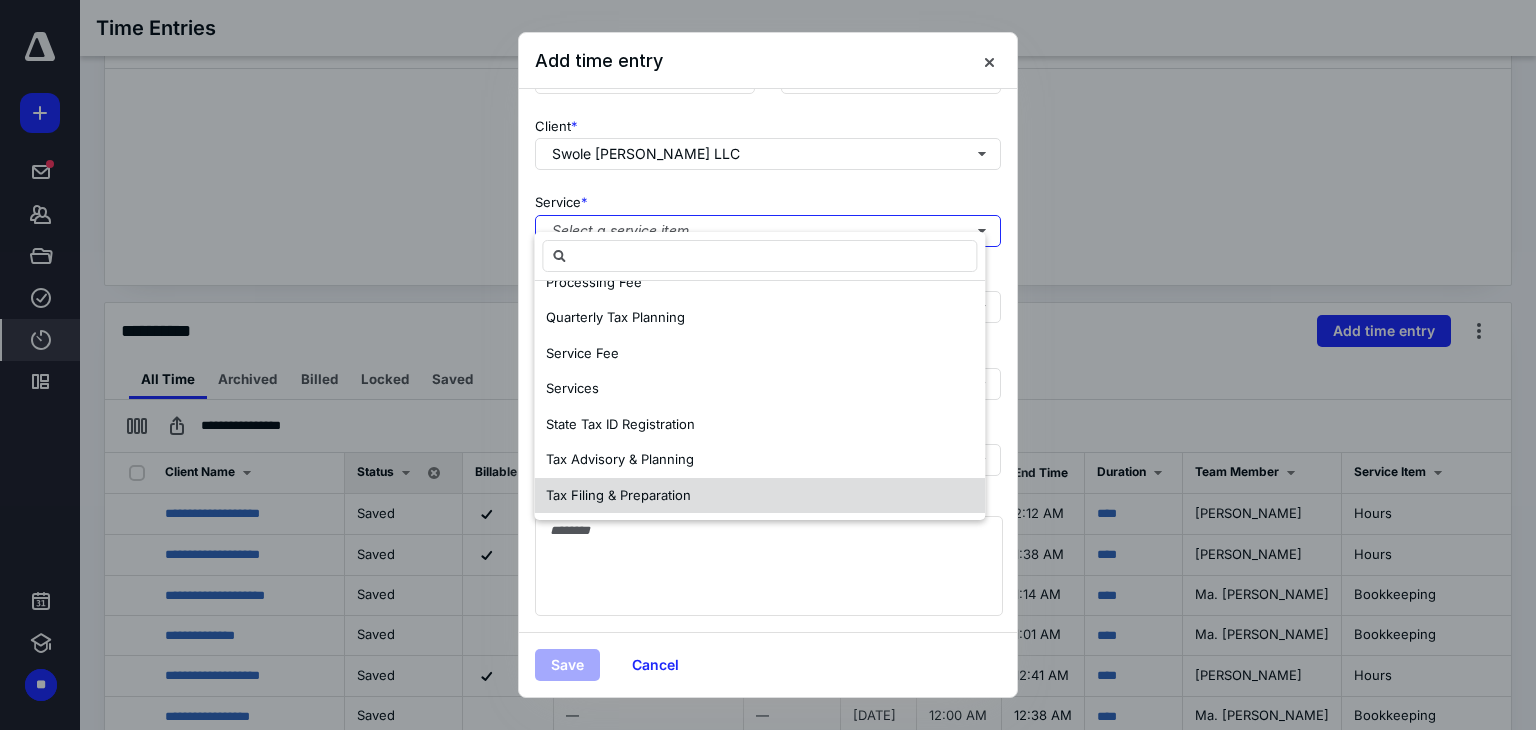 scroll, scrollTop: 0, scrollLeft: 0, axis: both 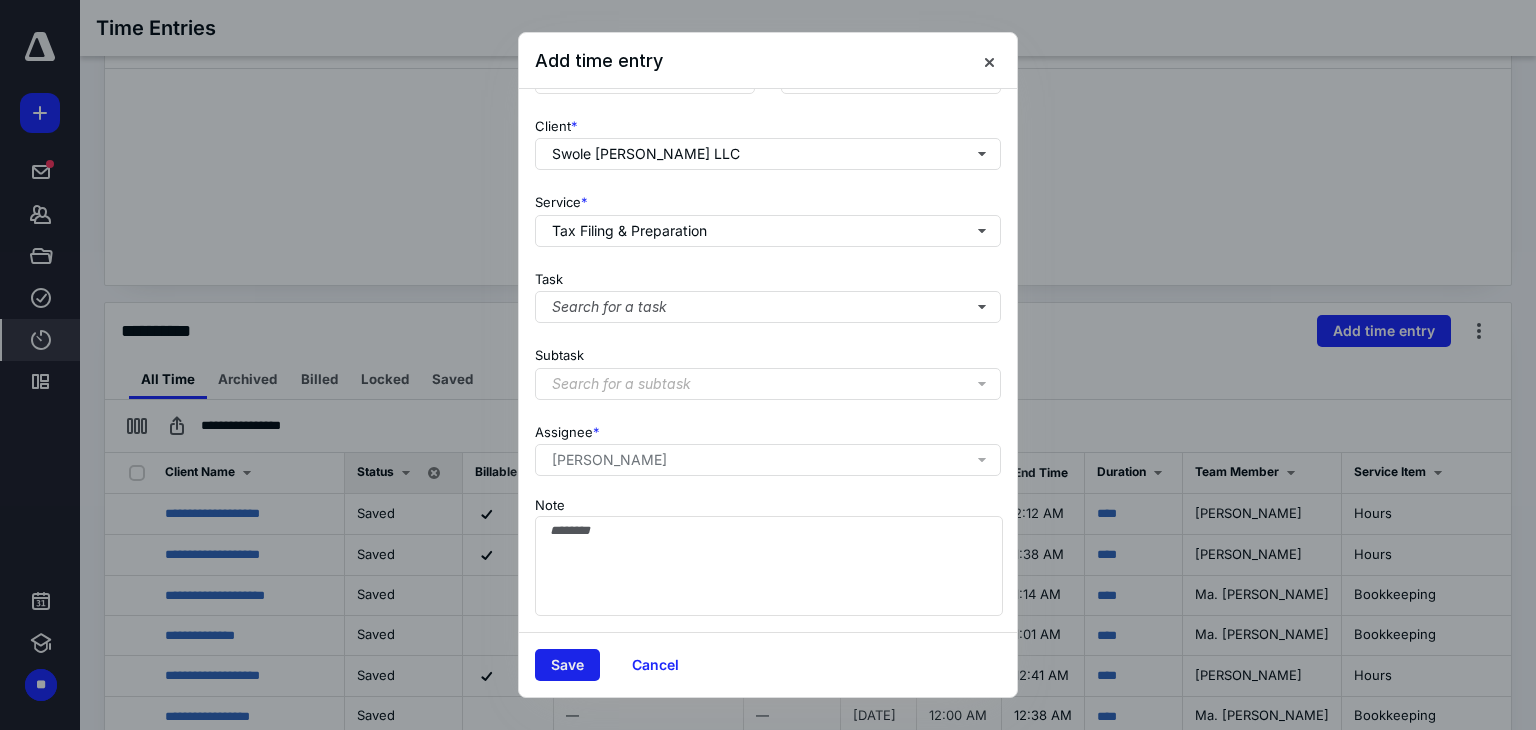 click on "Save" at bounding box center [567, 665] 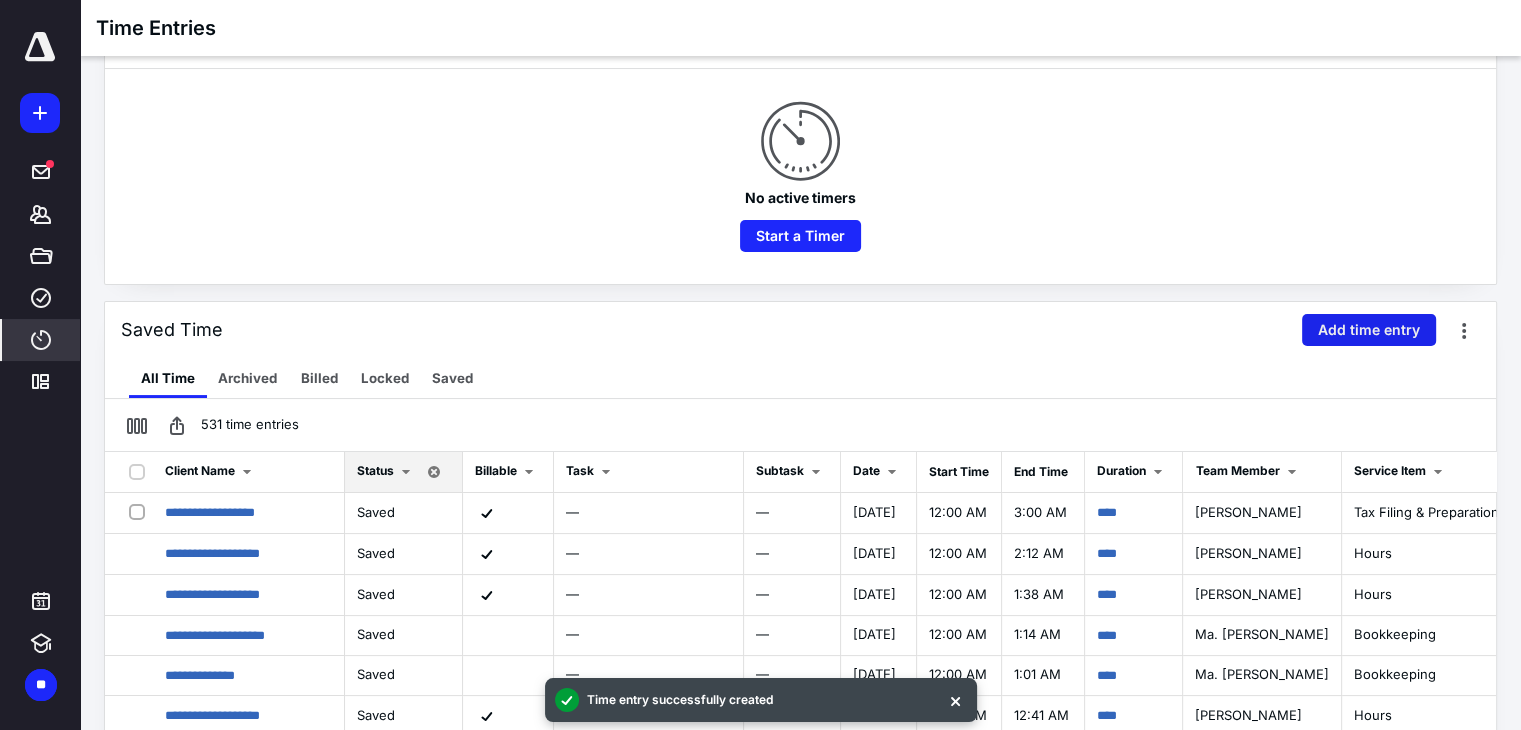 click on "Add time entry" at bounding box center [1369, 330] 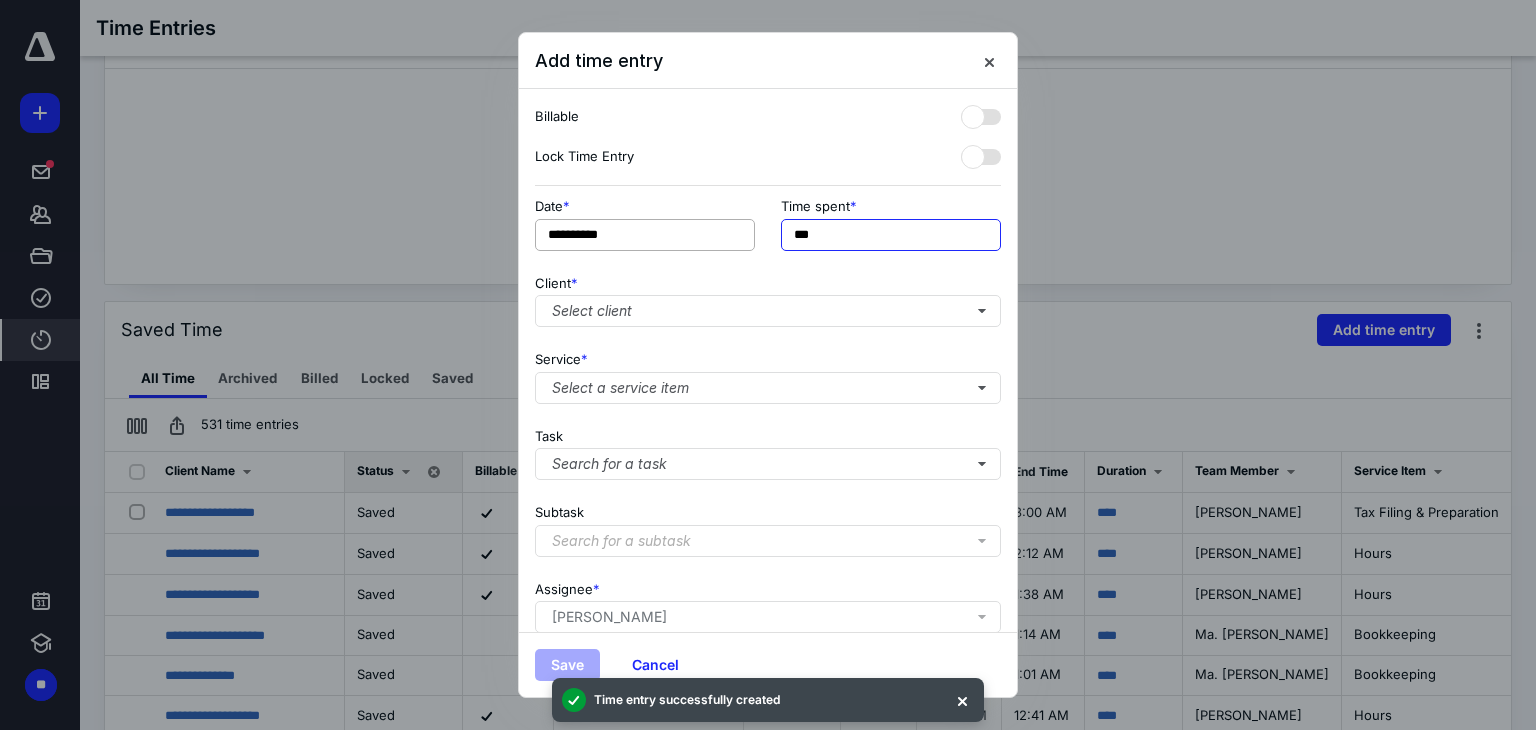 drag, startPoint x: 820, startPoint y: 241, endPoint x: 748, endPoint y: 228, distance: 73.1642 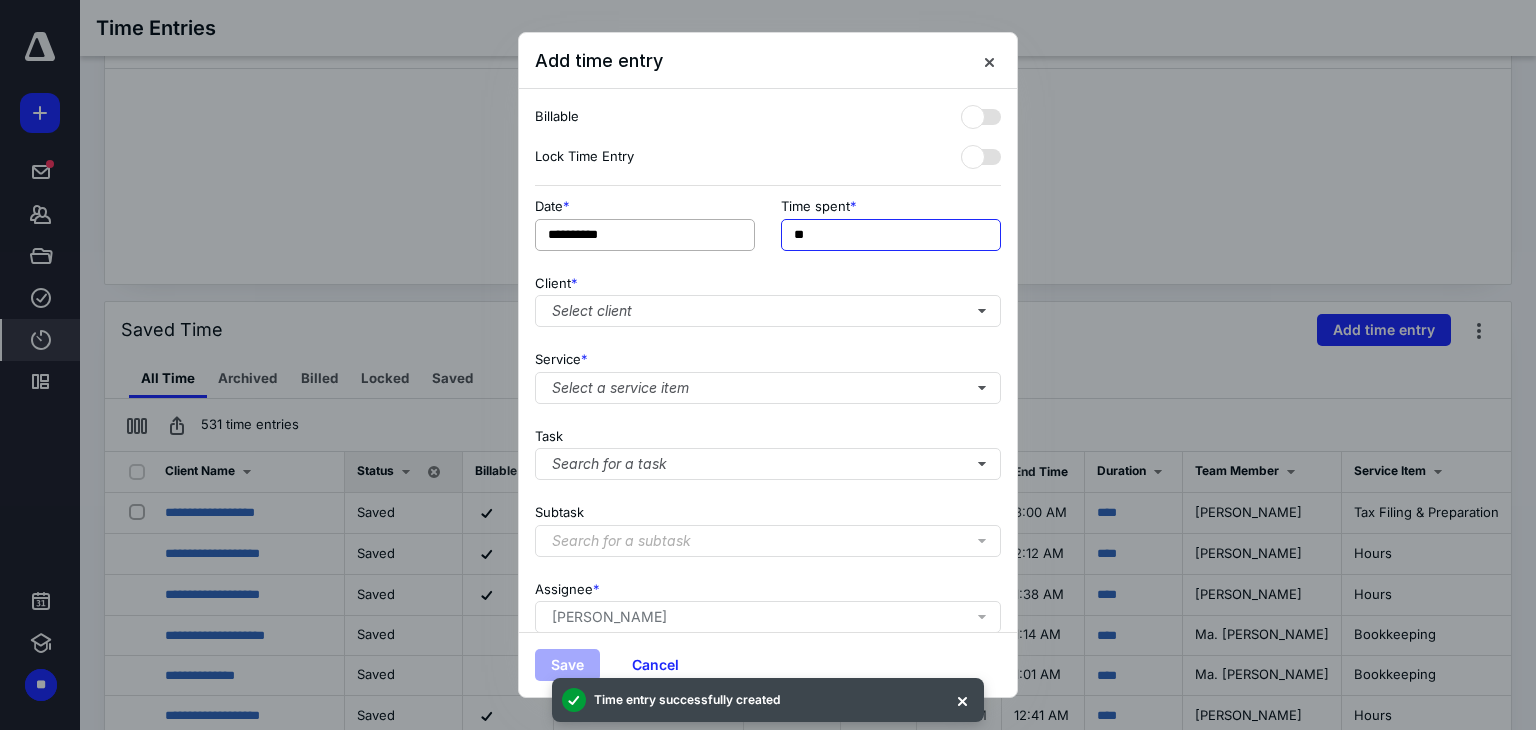 type on "**" 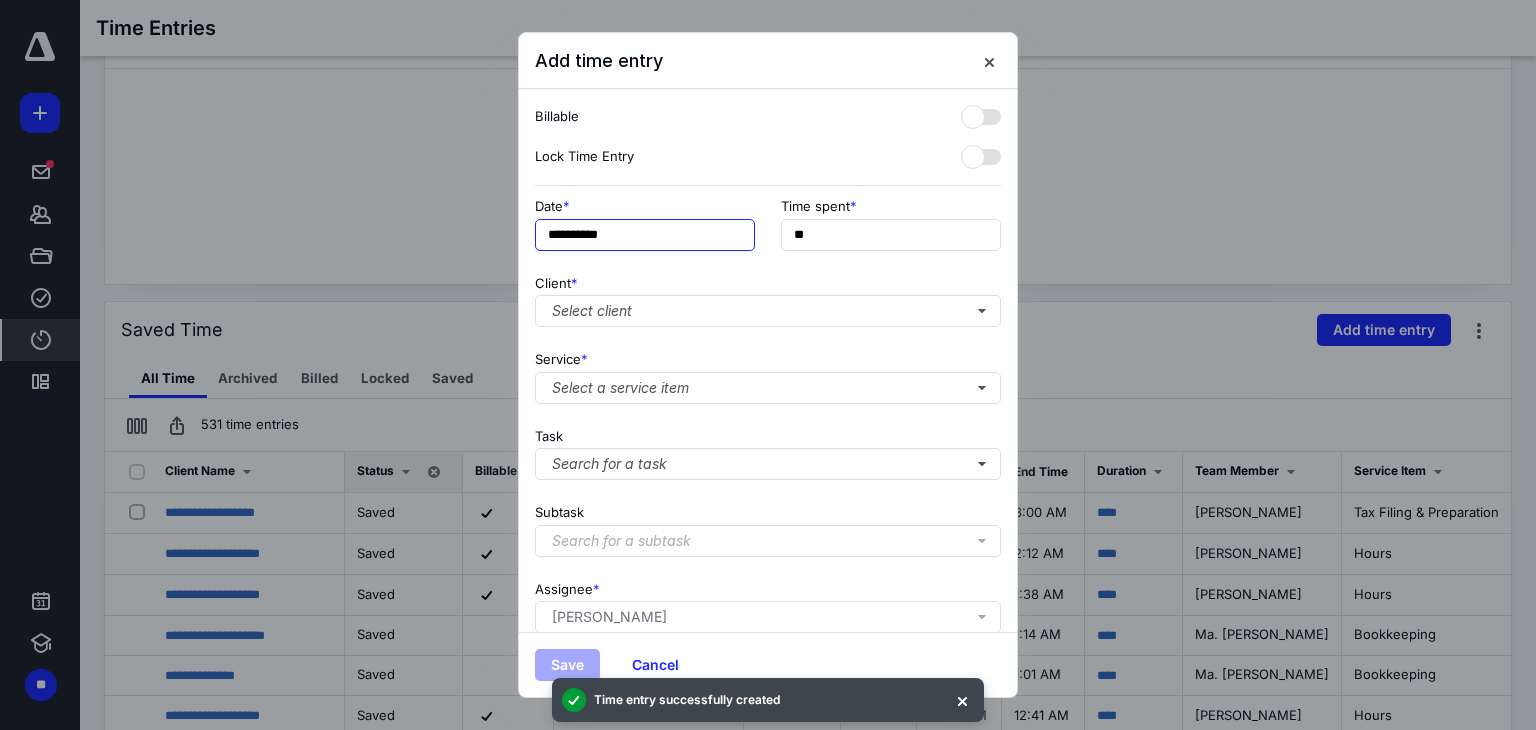 click on "**********" at bounding box center (645, 235) 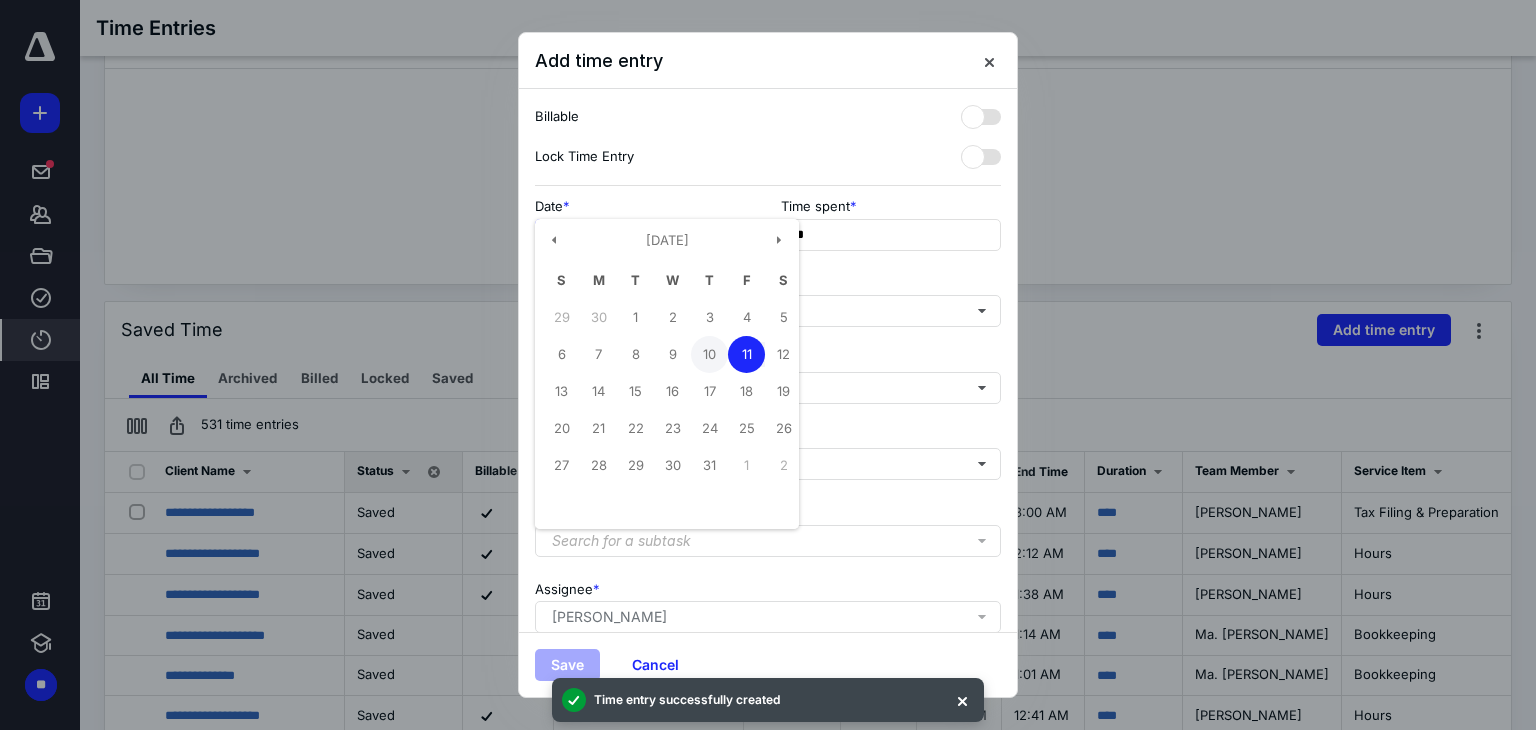 click on "10" at bounding box center (709, 354) 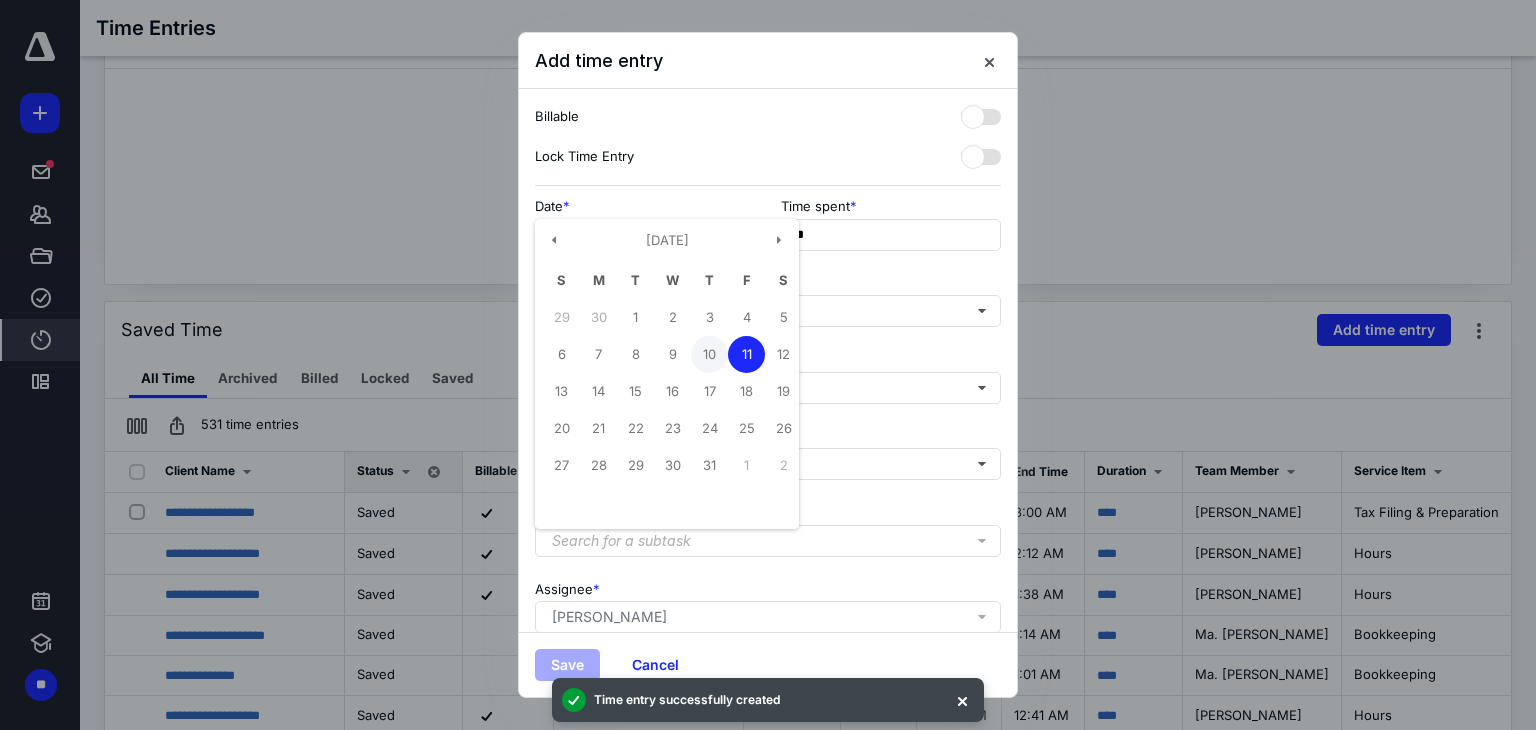 type on "**********" 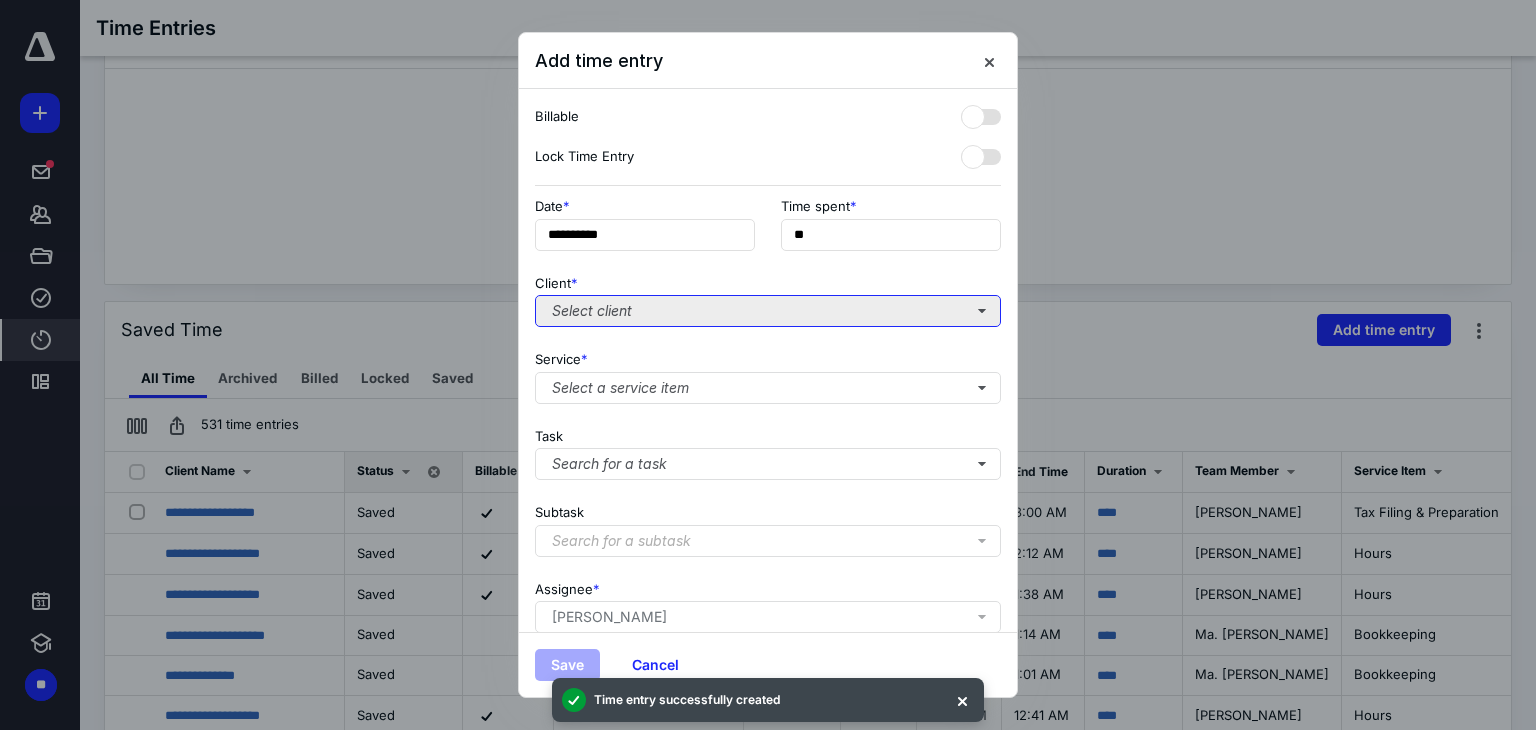 click on "Select client" at bounding box center [768, 311] 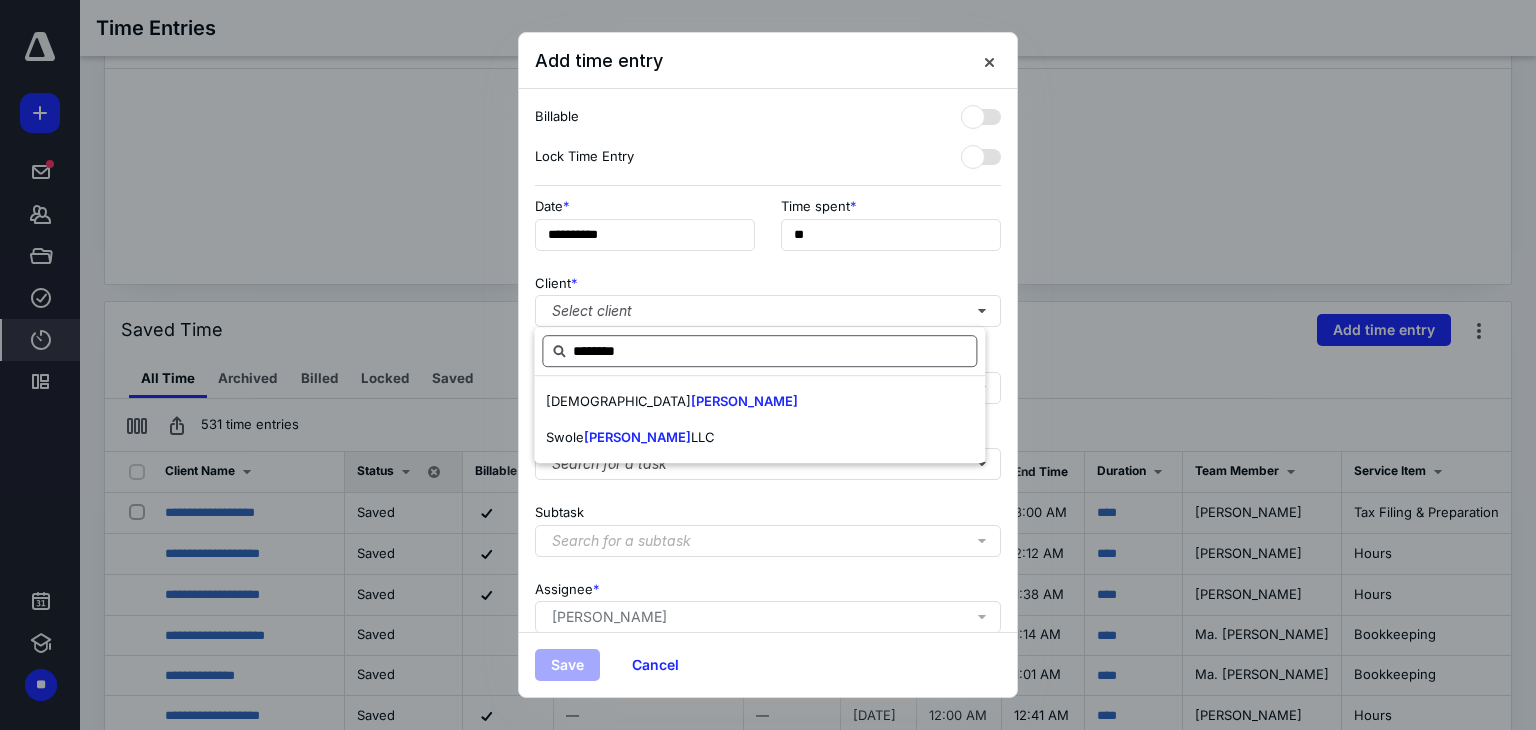 click on "[DEMOGRAPHIC_DATA][PERSON_NAME]" at bounding box center (759, 402) 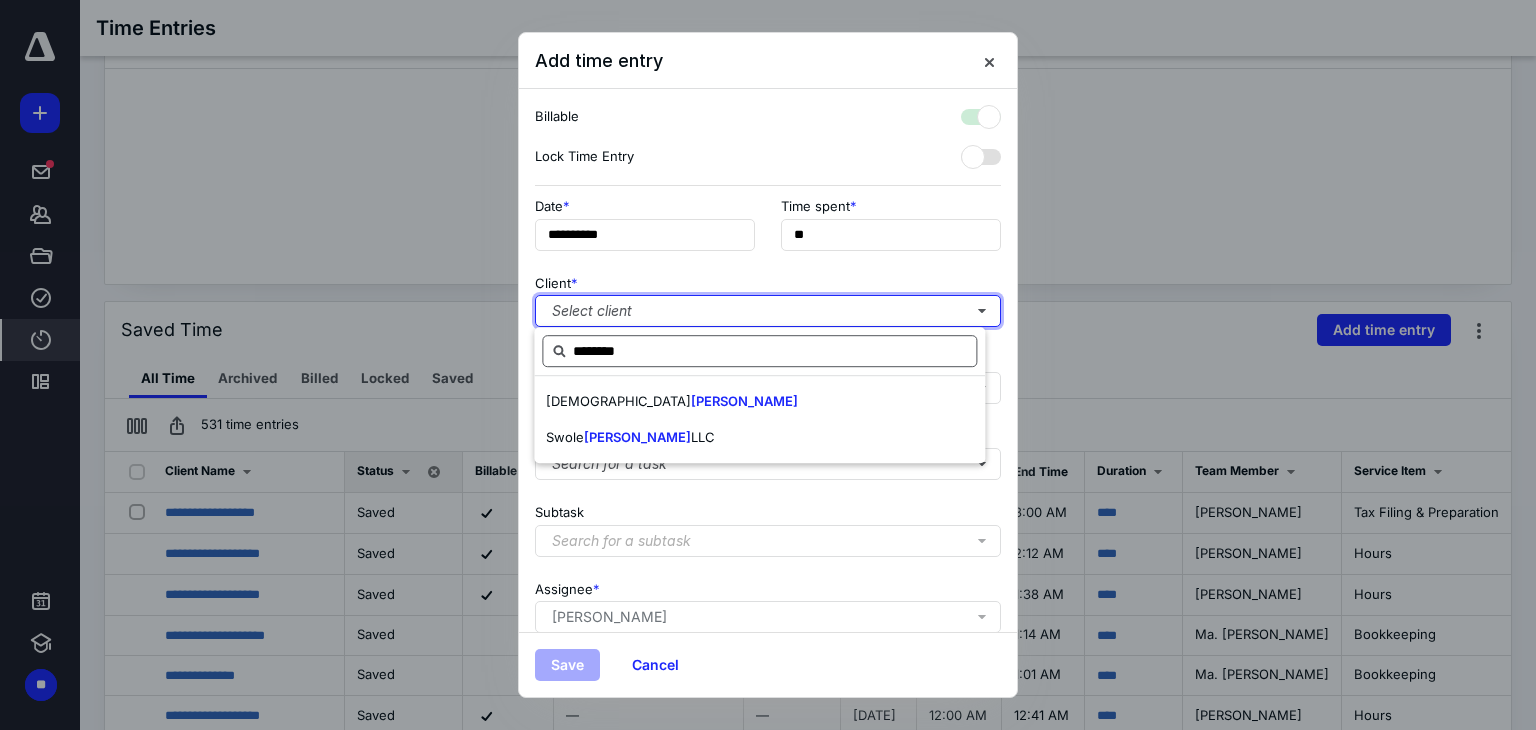 checkbox on "true" 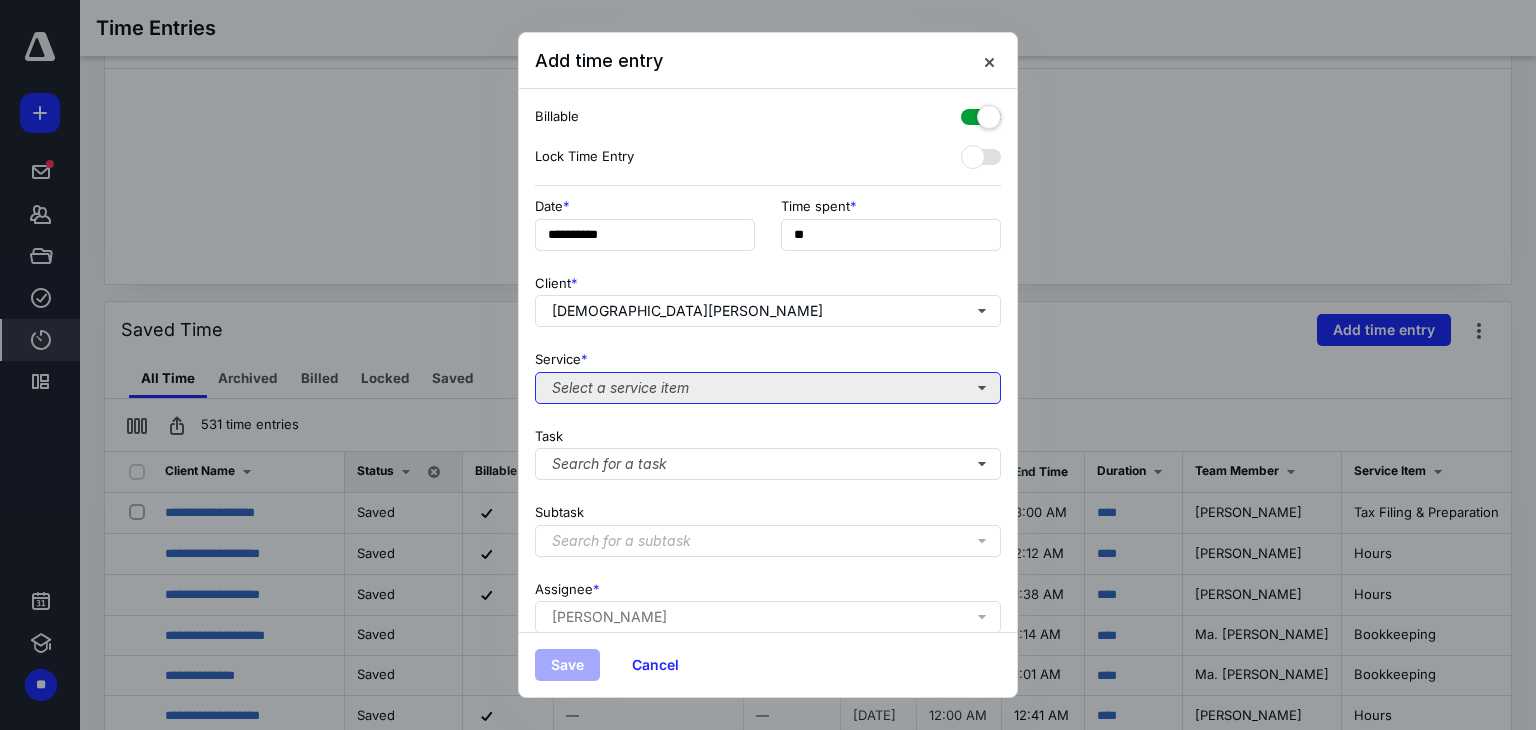 click on "Select a service item" at bounding box center [768, 388] 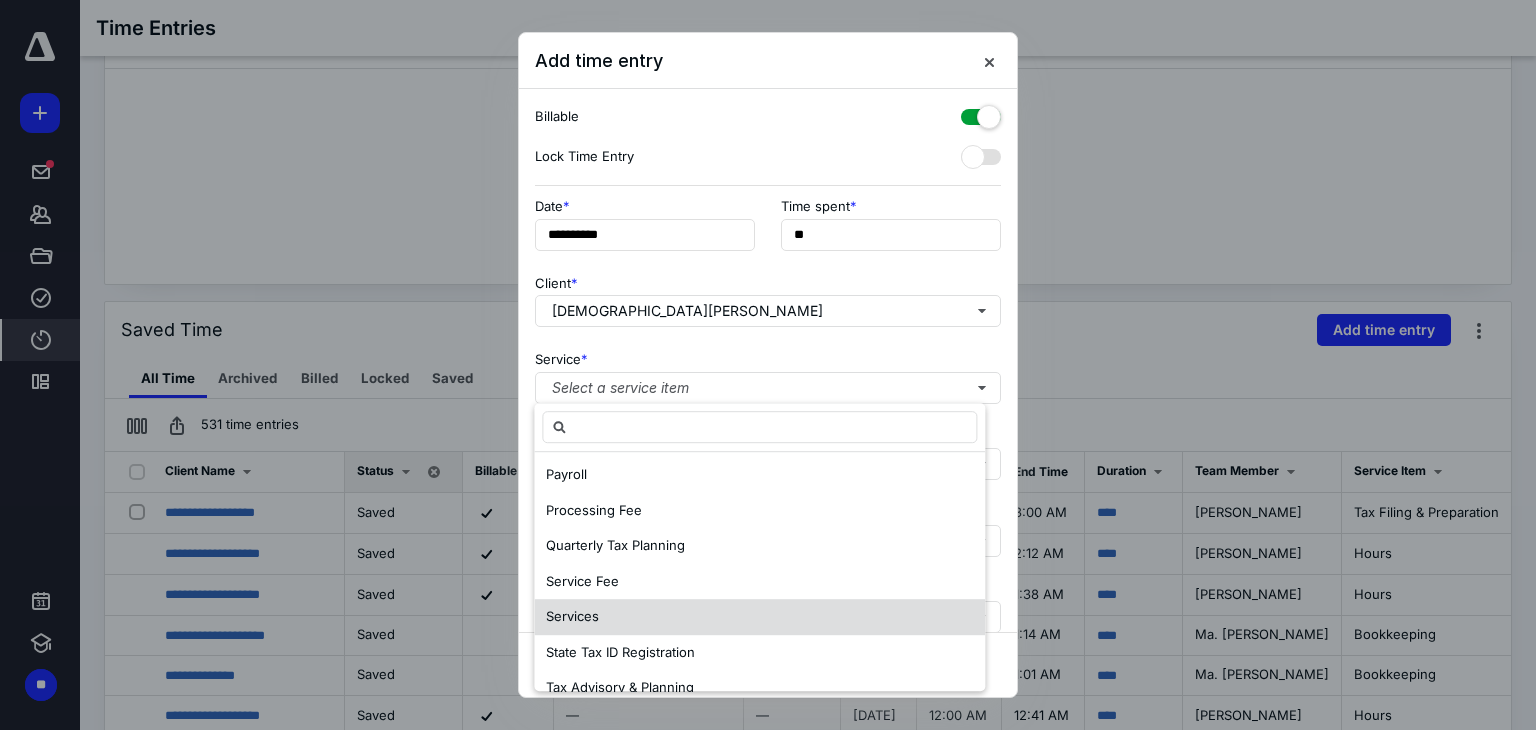 scroll, scrollTop: 557, scrollLeft: 0, axis: vertical 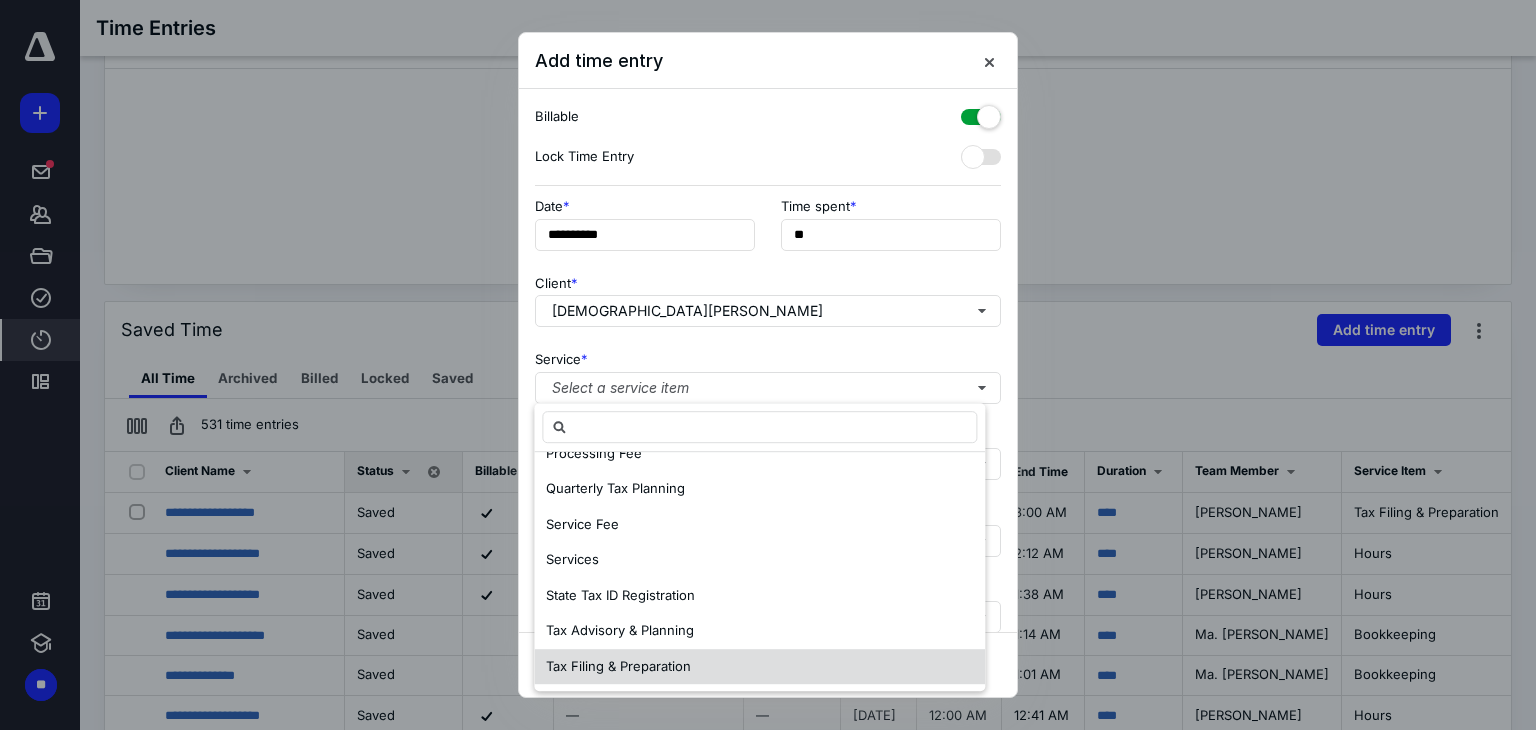 click on "Tax Filing & Preparation" at bounding box center (618, 667) 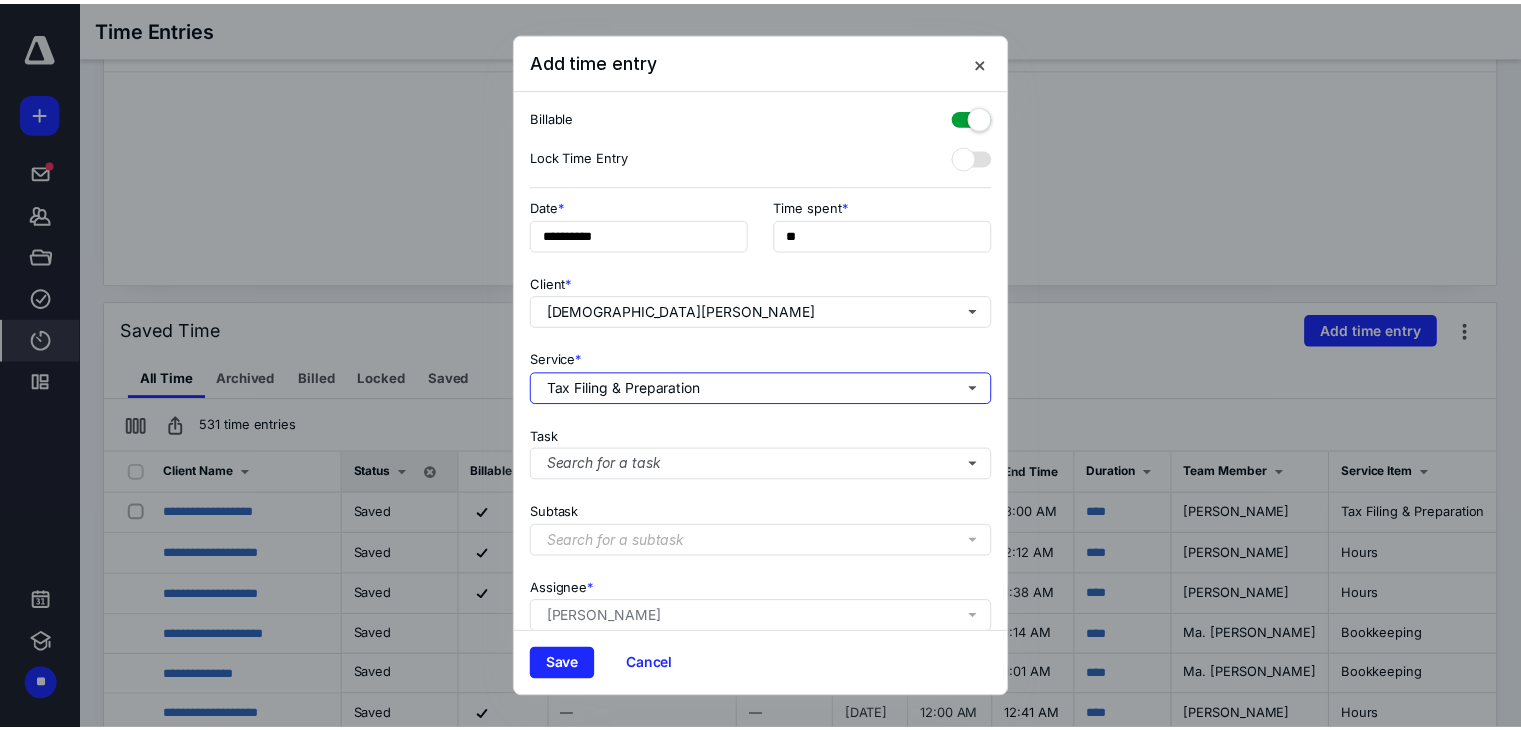 scroll, scrollTop: 0, scrollLeft: 0, axis: both 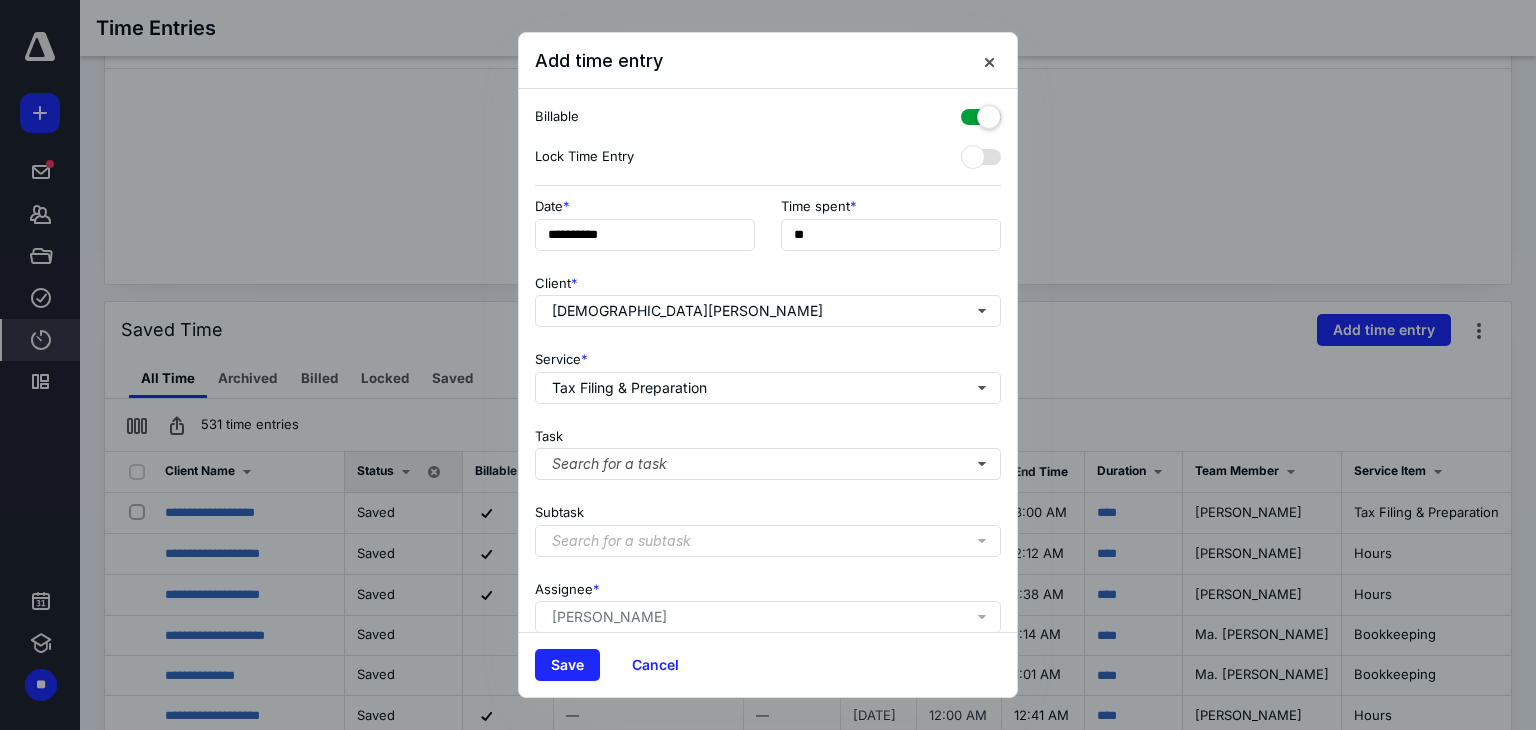 click on "Save Cancel" at bounding box center (768, 664) 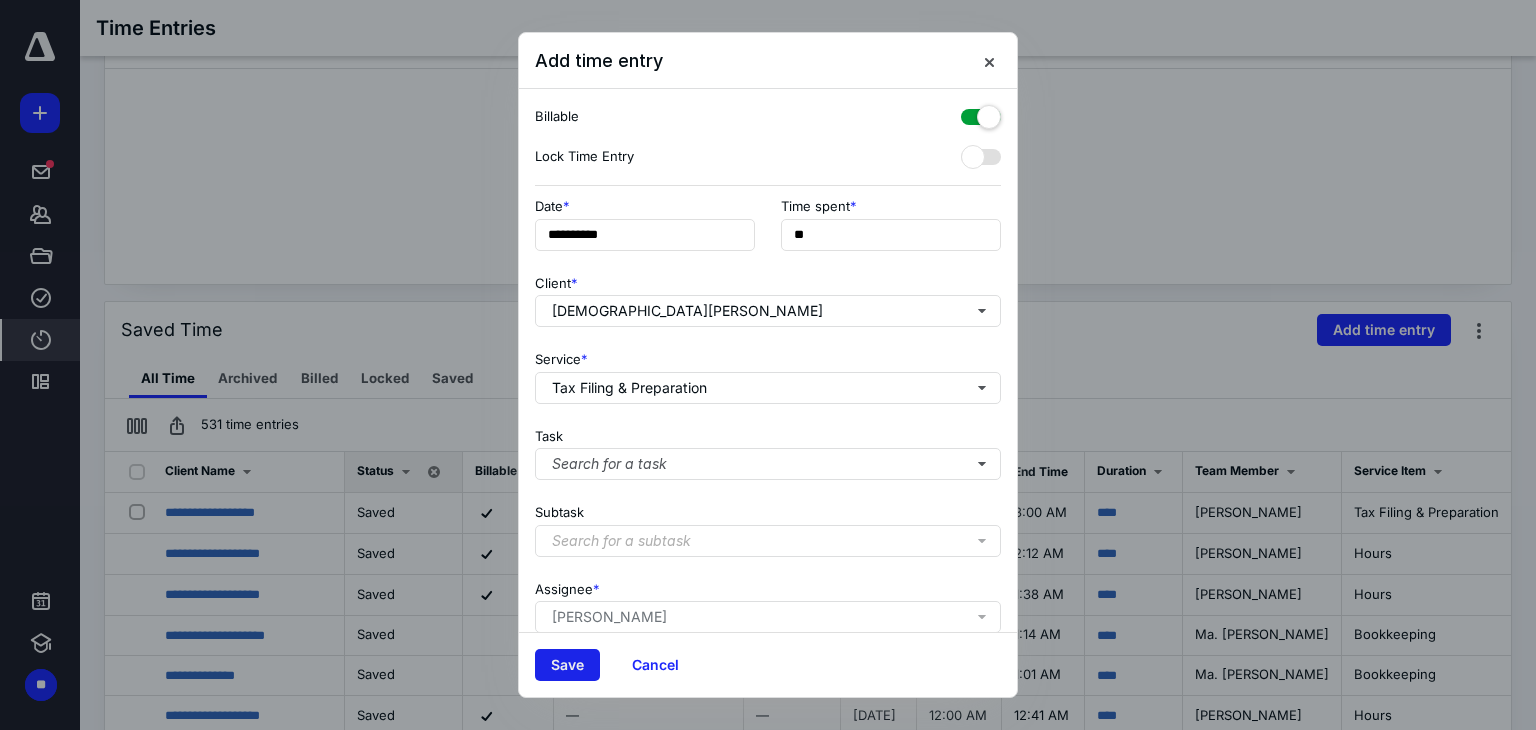click on "Save" at bounding box center (567, 665) 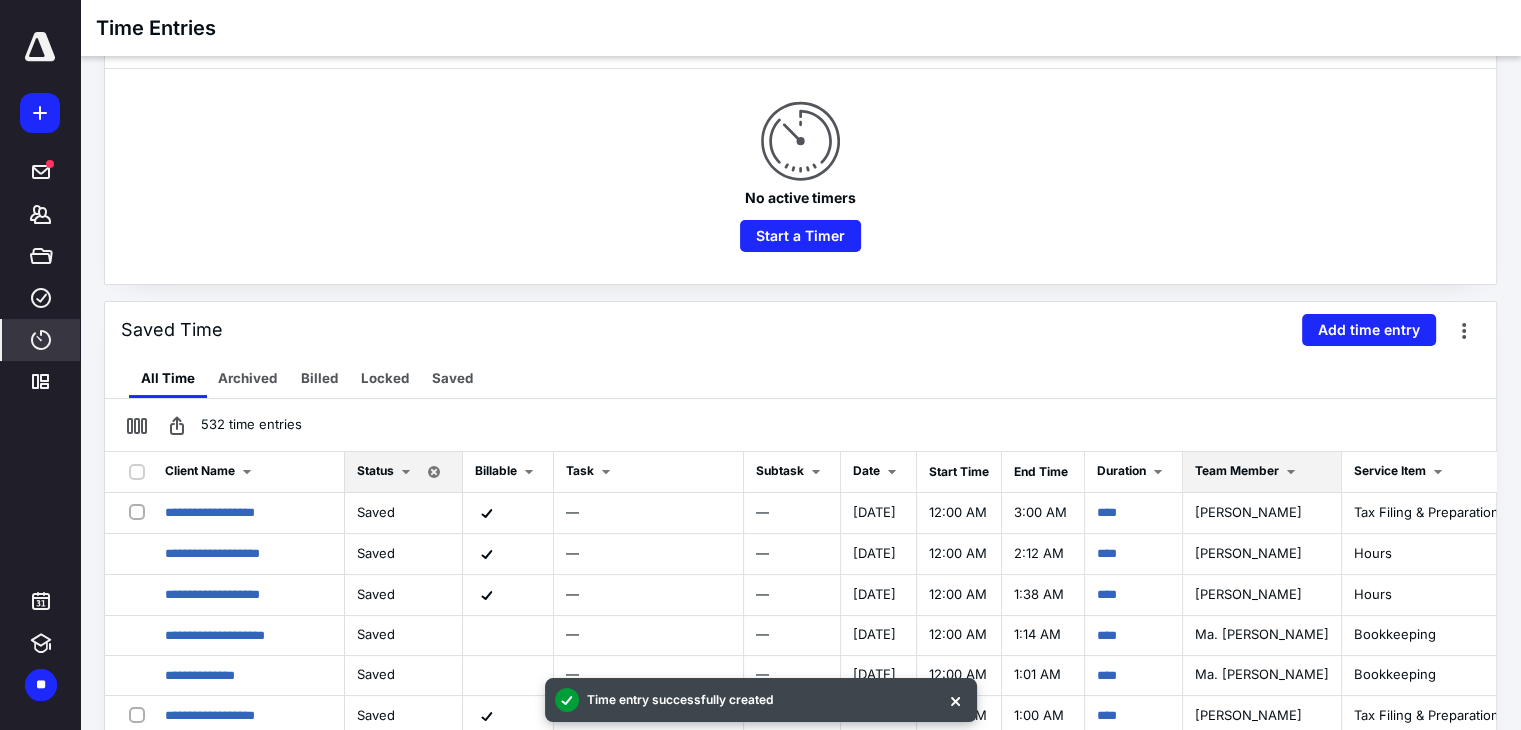 click on "Team Member" at bounding box center [1262, 472] 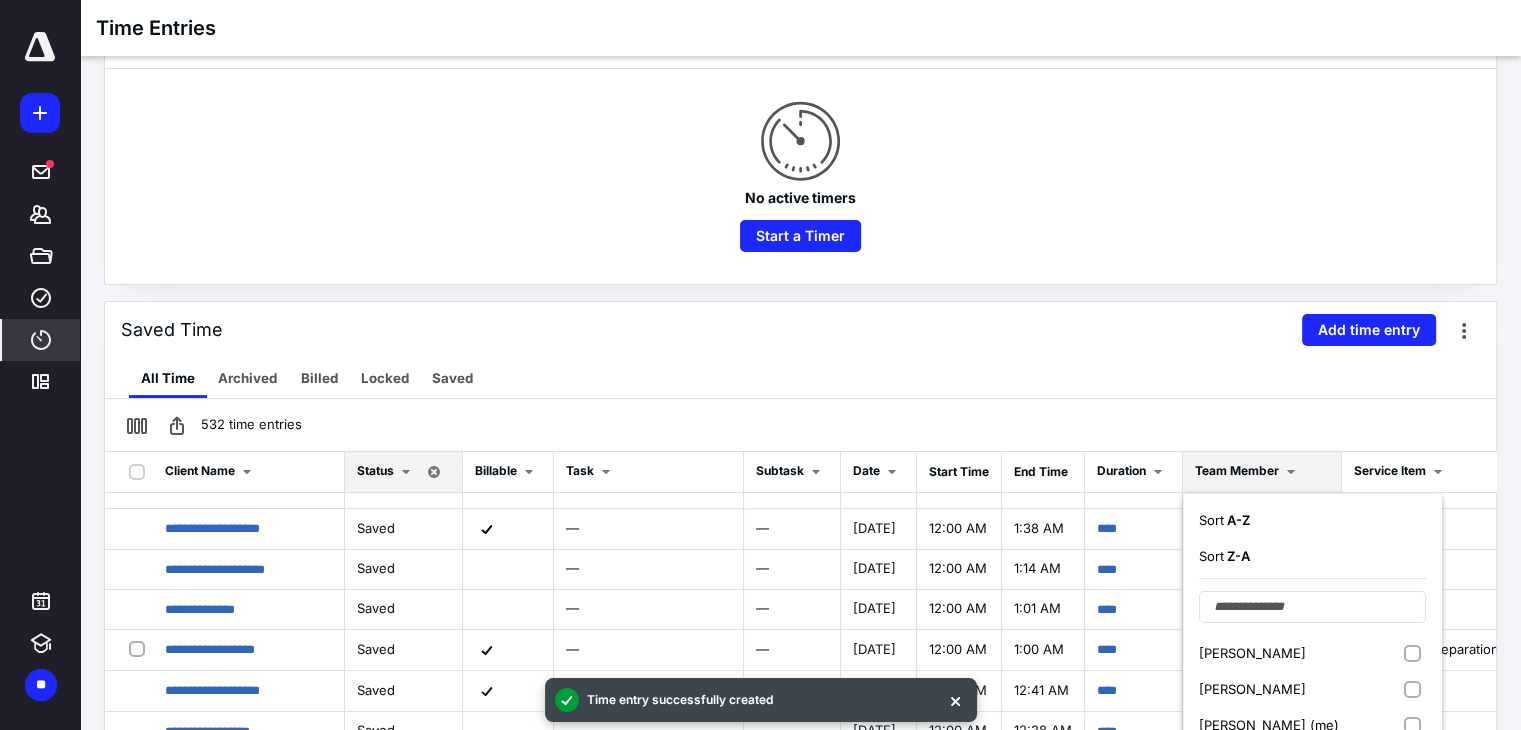 scroll, scrollTop: 100, scrollLeft: 0, axis: vertical 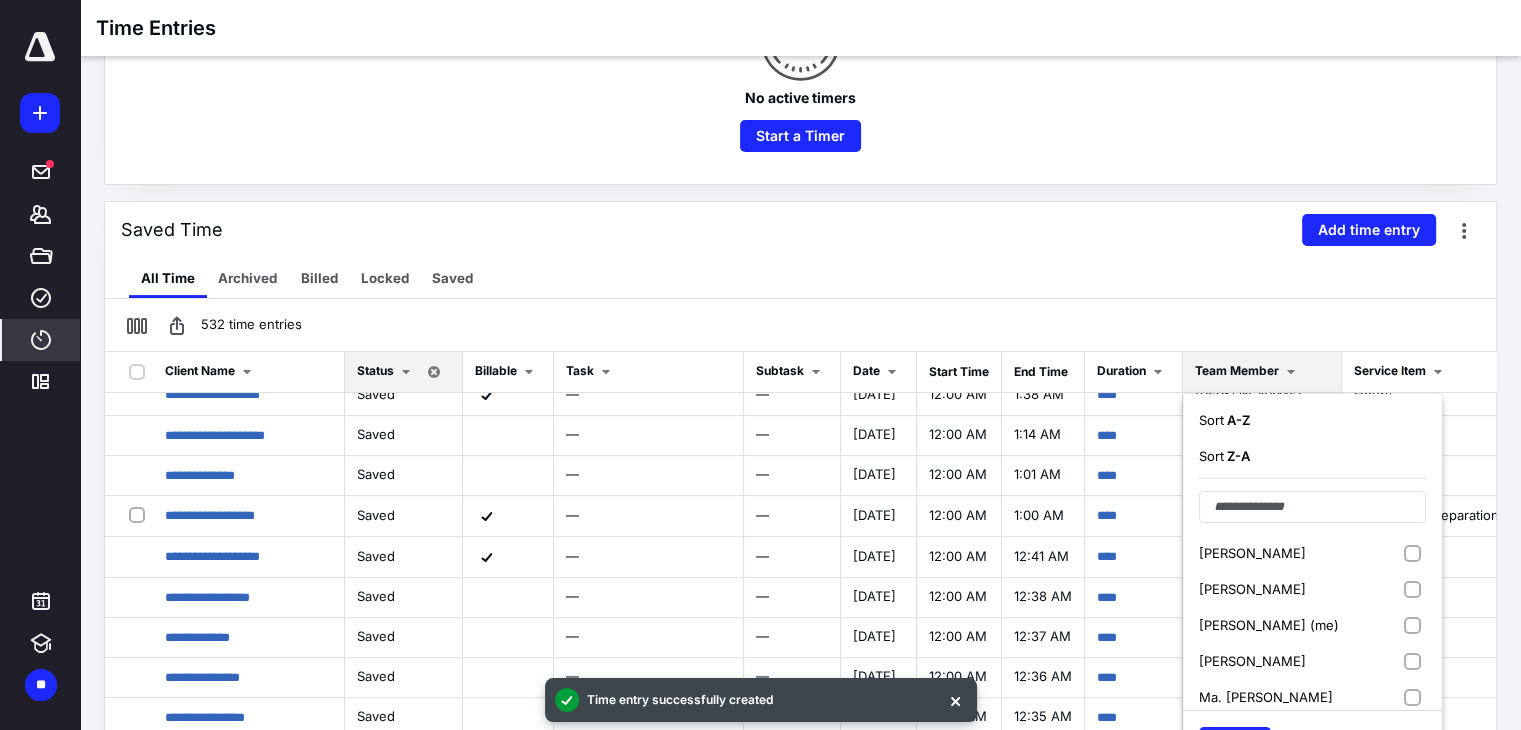click on "[PERSON_NAME] (me)" at bounding box center [1312, 625] 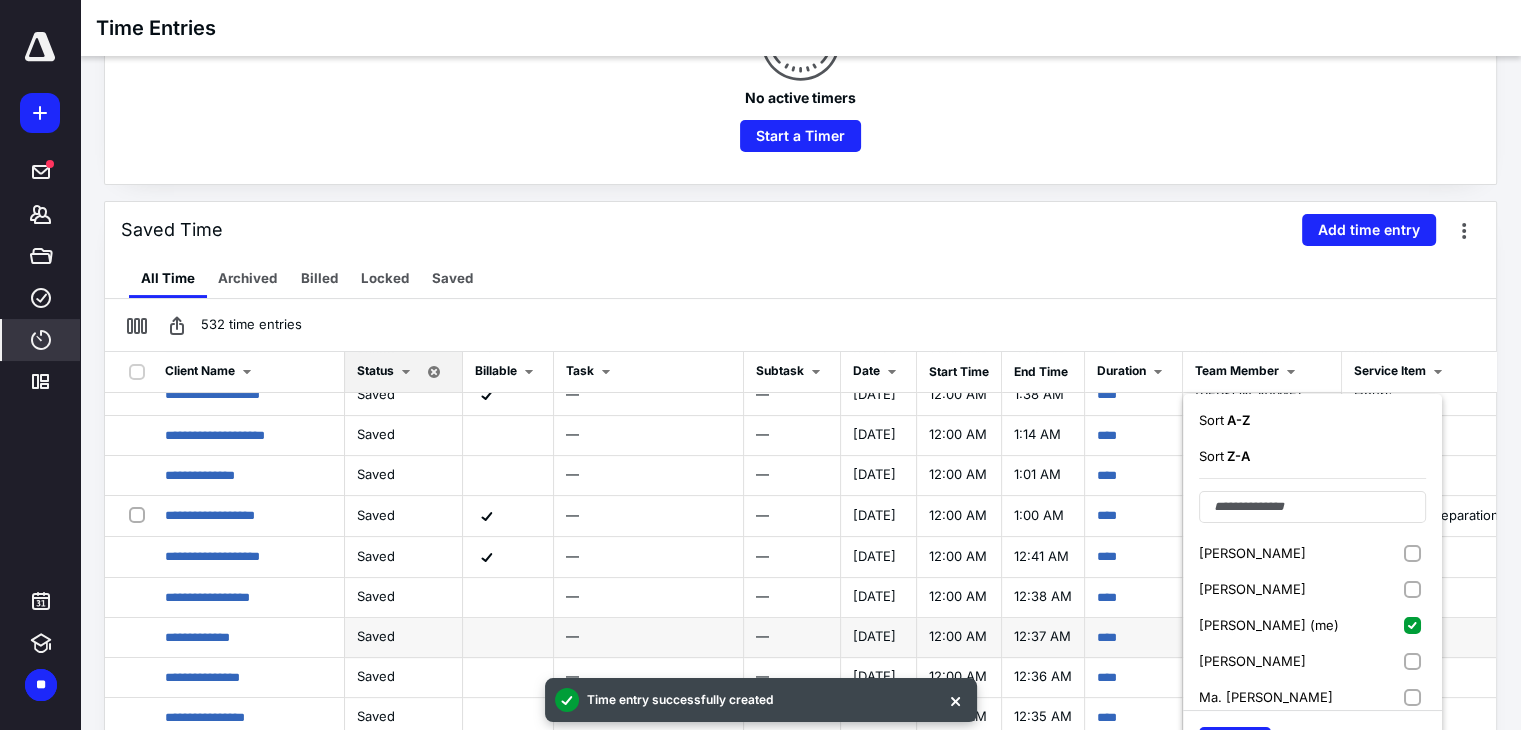 scroll, scrollTop: 443, scrollLeft: 0, axis: vertical 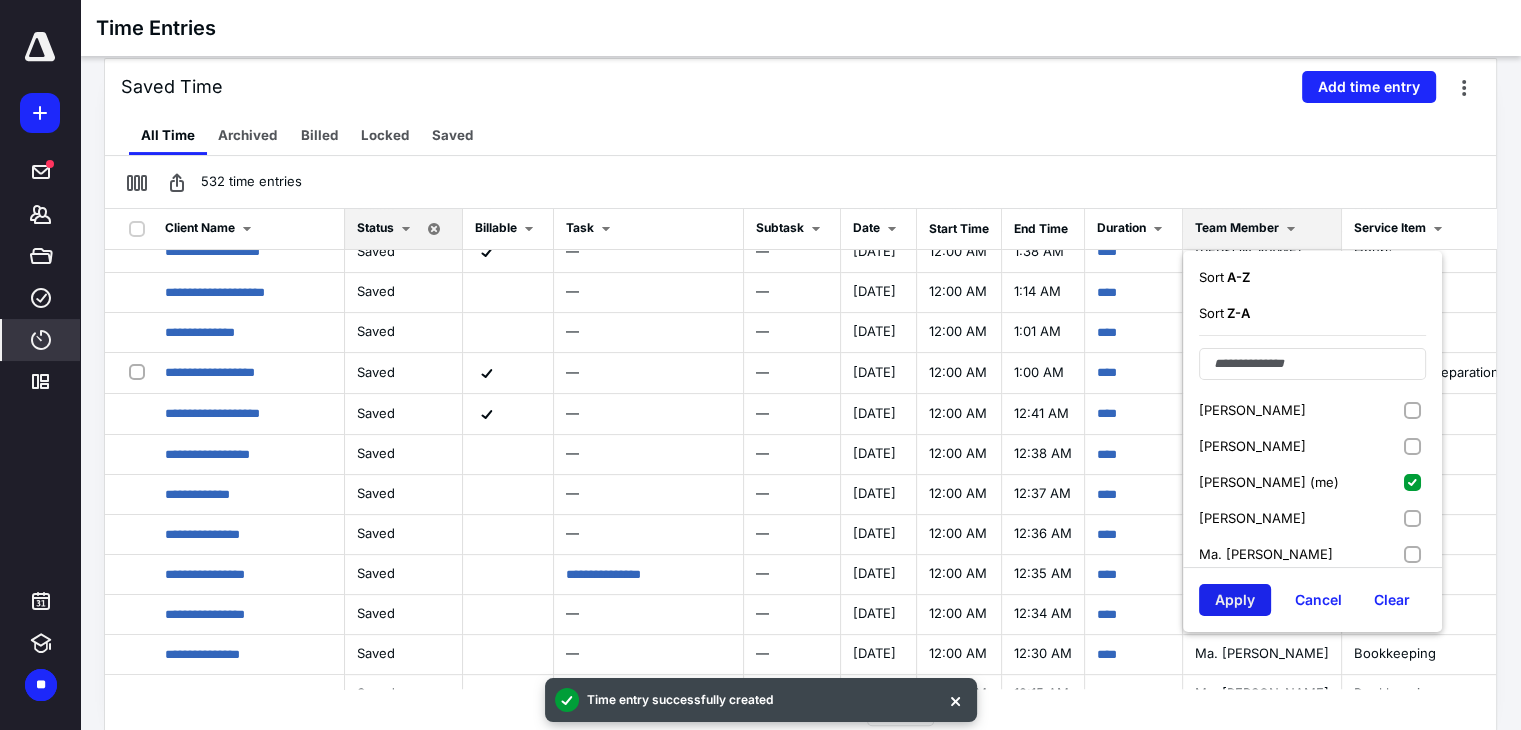 click on "Apply" at bounding box center (1235, 600) 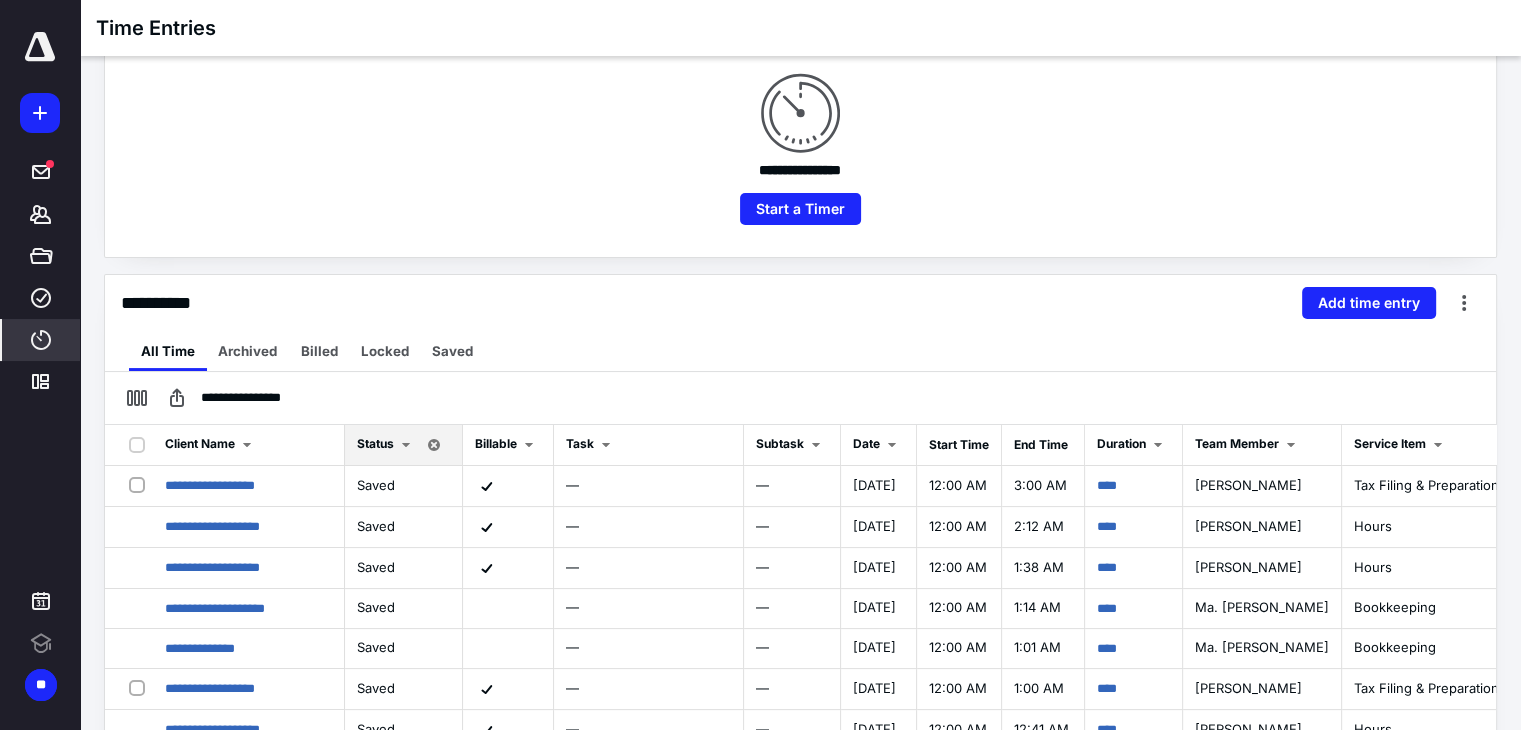scroll, scrollTop: 0, scrollLeft: 0, axis: both 